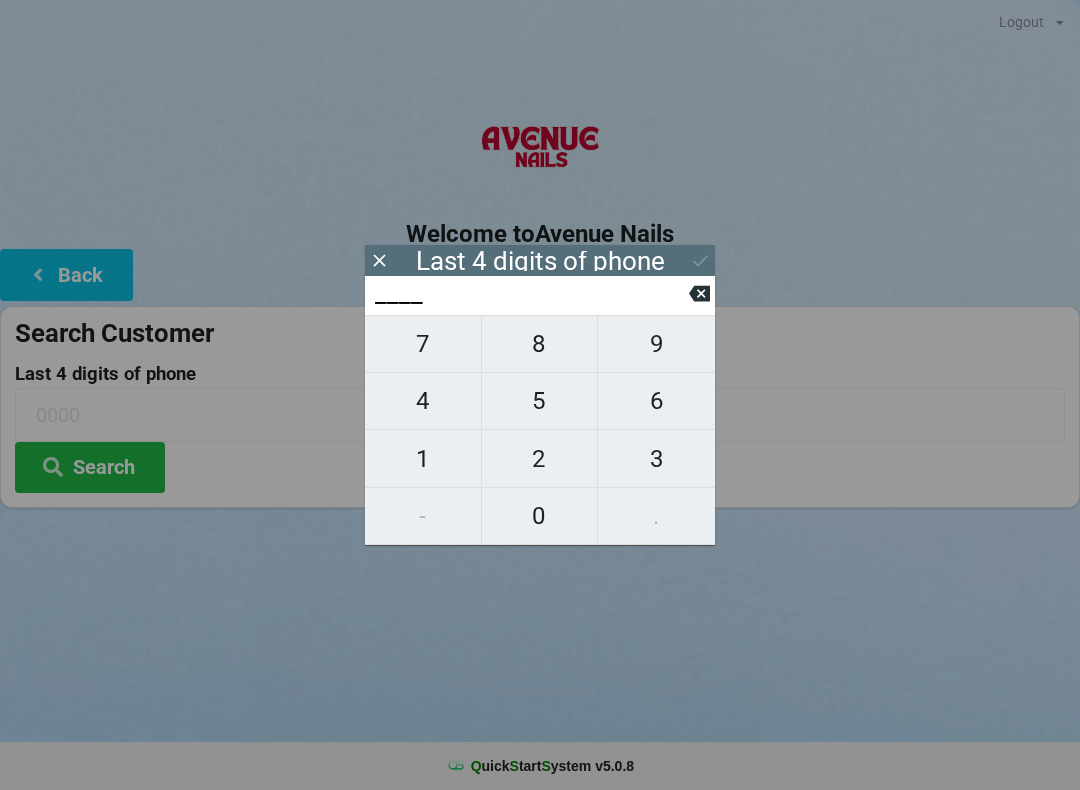 scroll, scrollTop: 0, scrollLeft: 0, axis: both 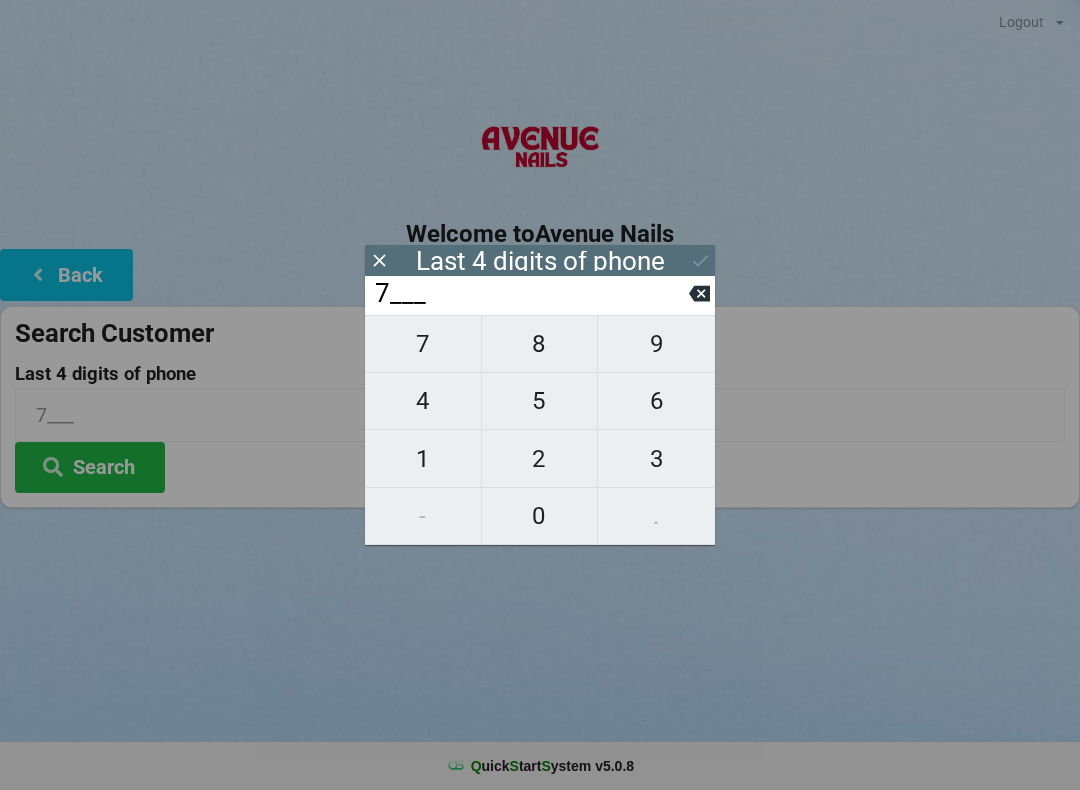 click on "7" at bounding box center (423, 344) 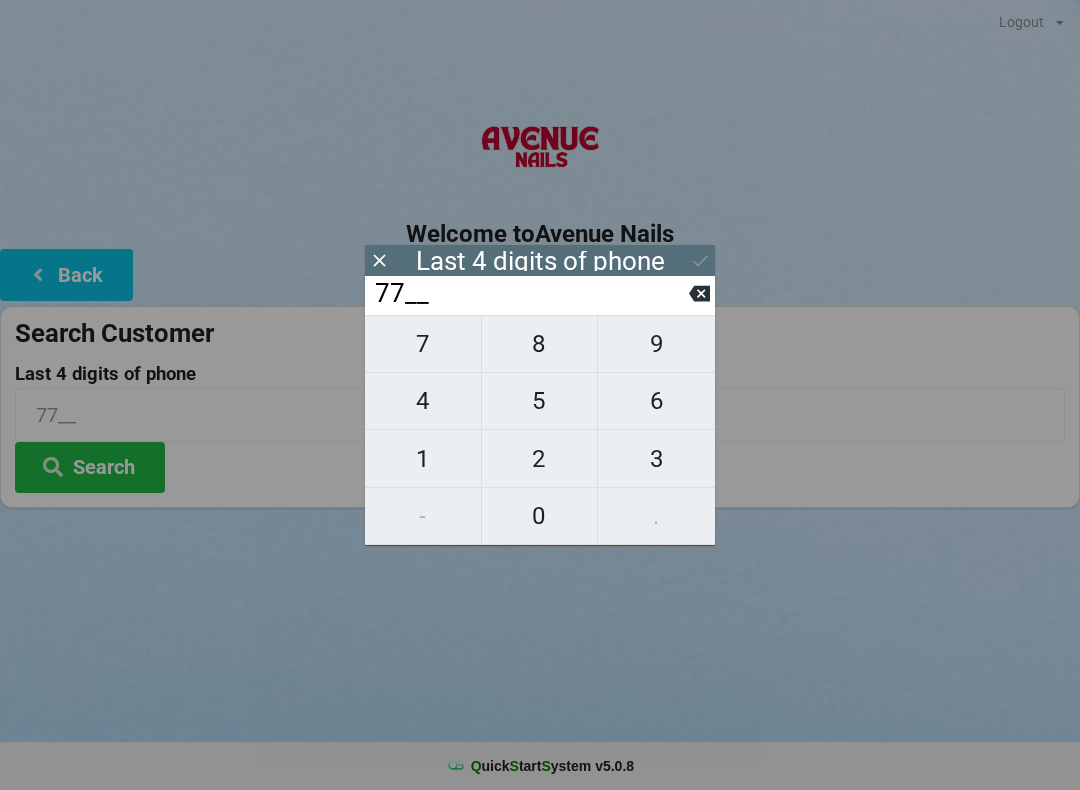 click on "3" at bounding box center [656, 459] 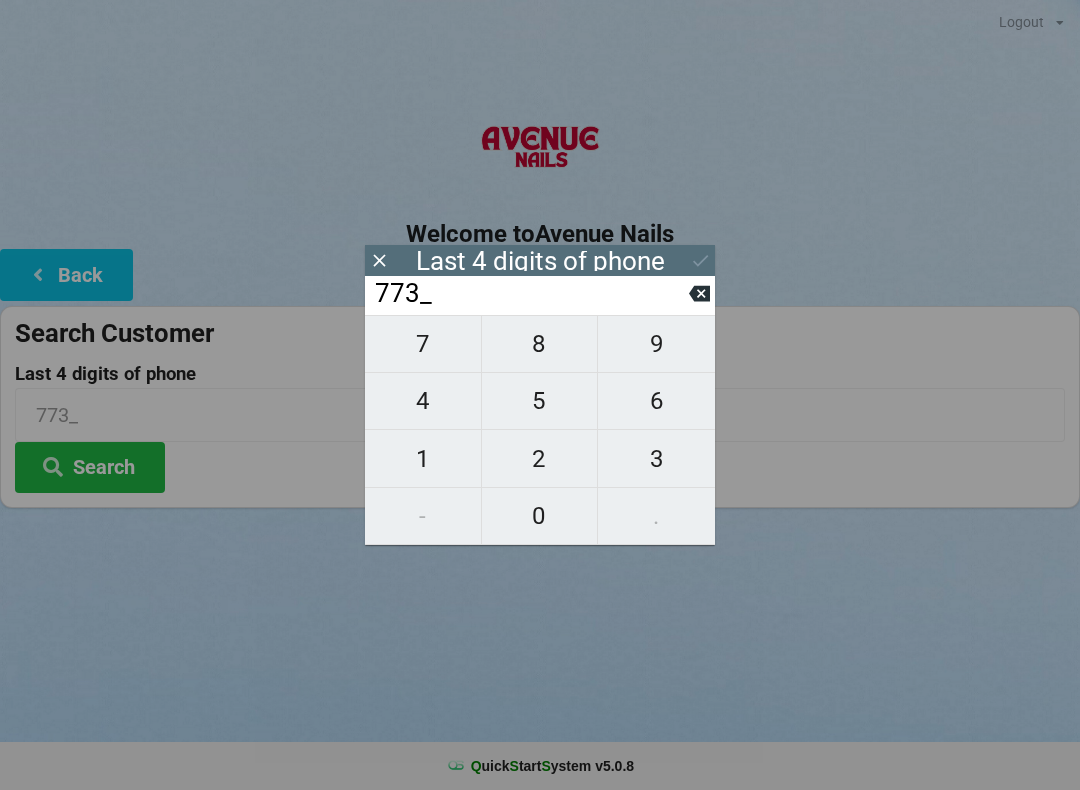 click on "3" at bounding box center [656, 459] 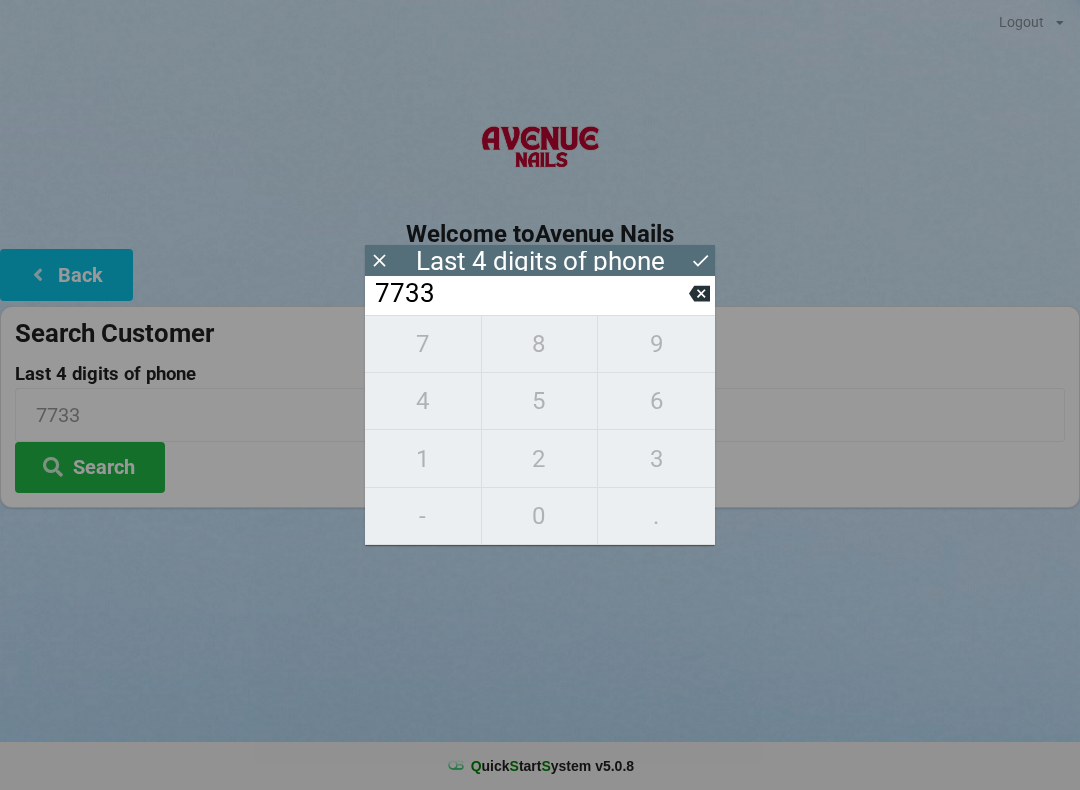 click 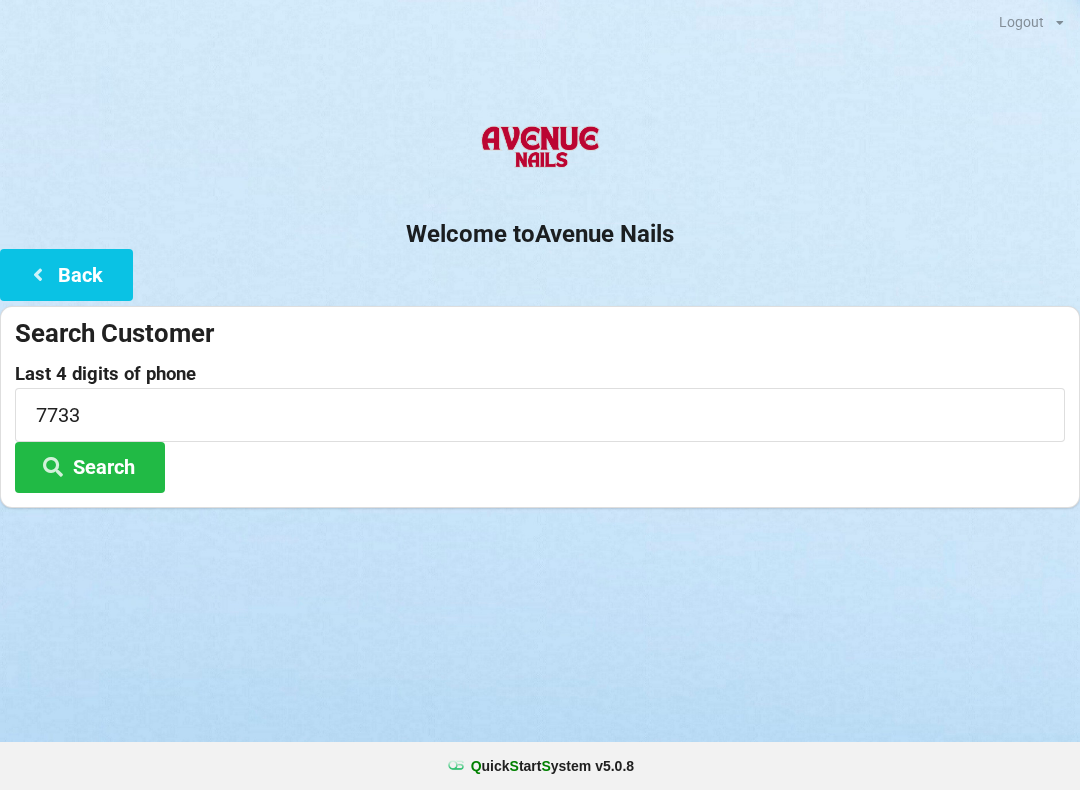 click on "Search" at bounding box center (90, 467) 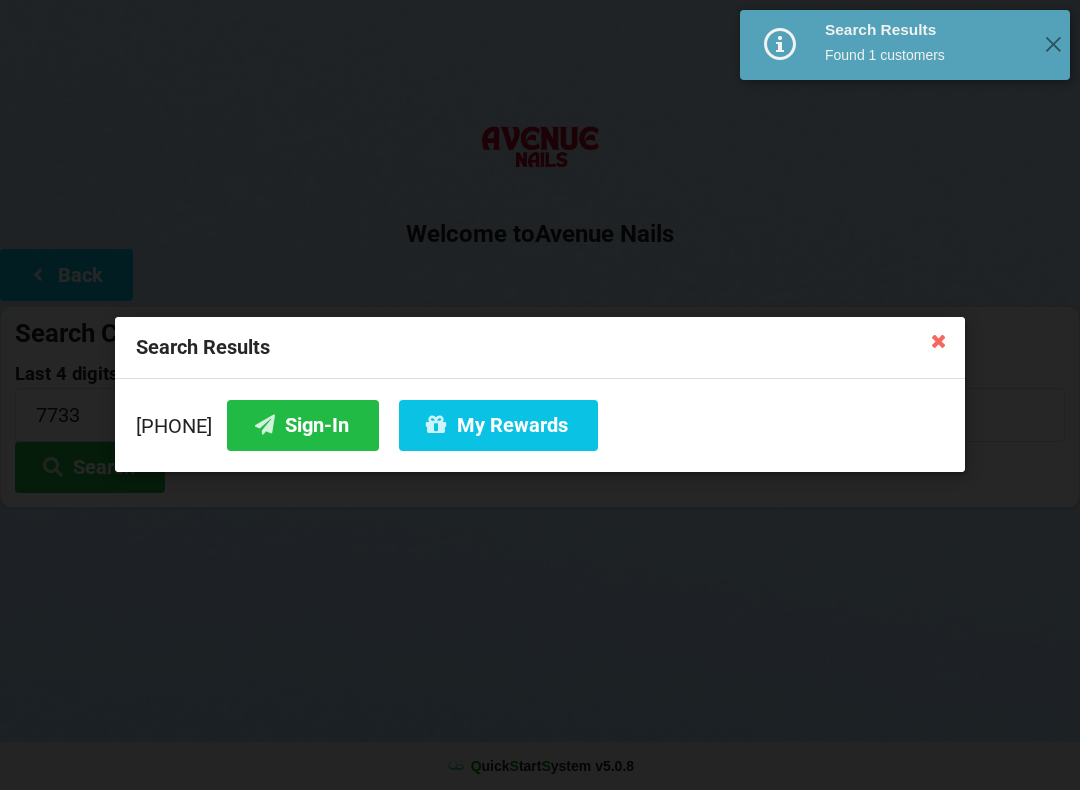 click on "Sign-In" at bounding box center (303, 425) 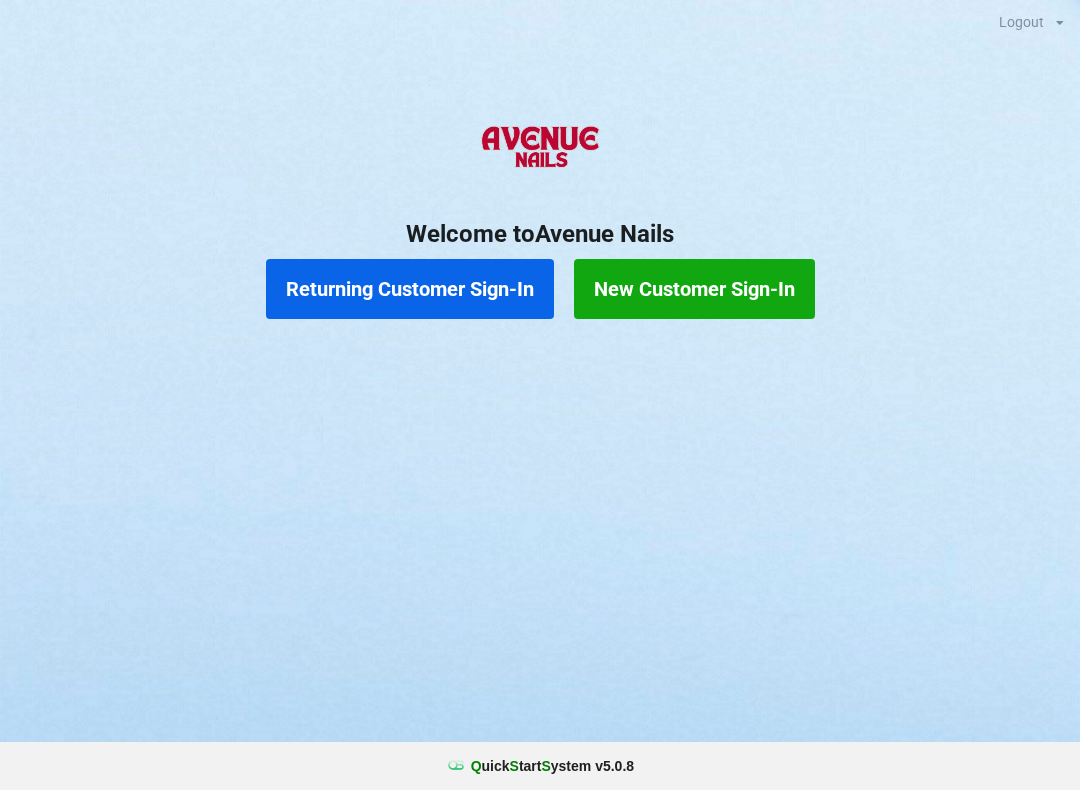 click on "Returning Customer Sign-In" at bounding box center (410, 289) 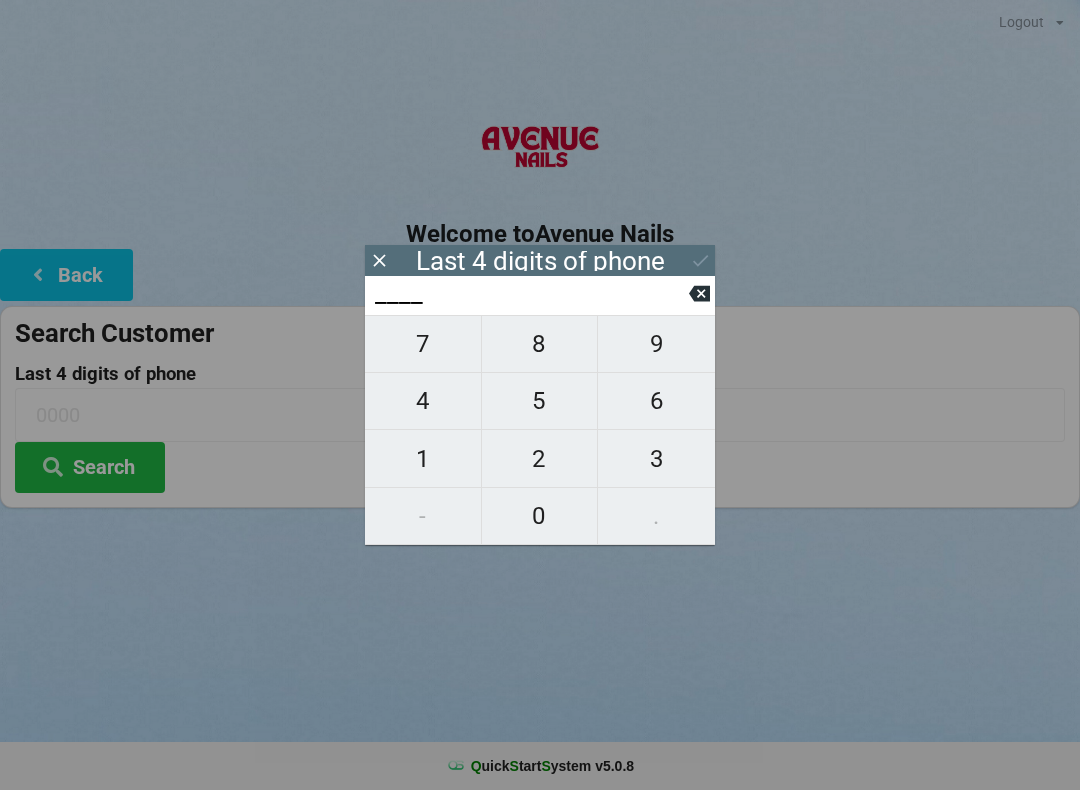 click on "4" at bounding box center (423, 401) 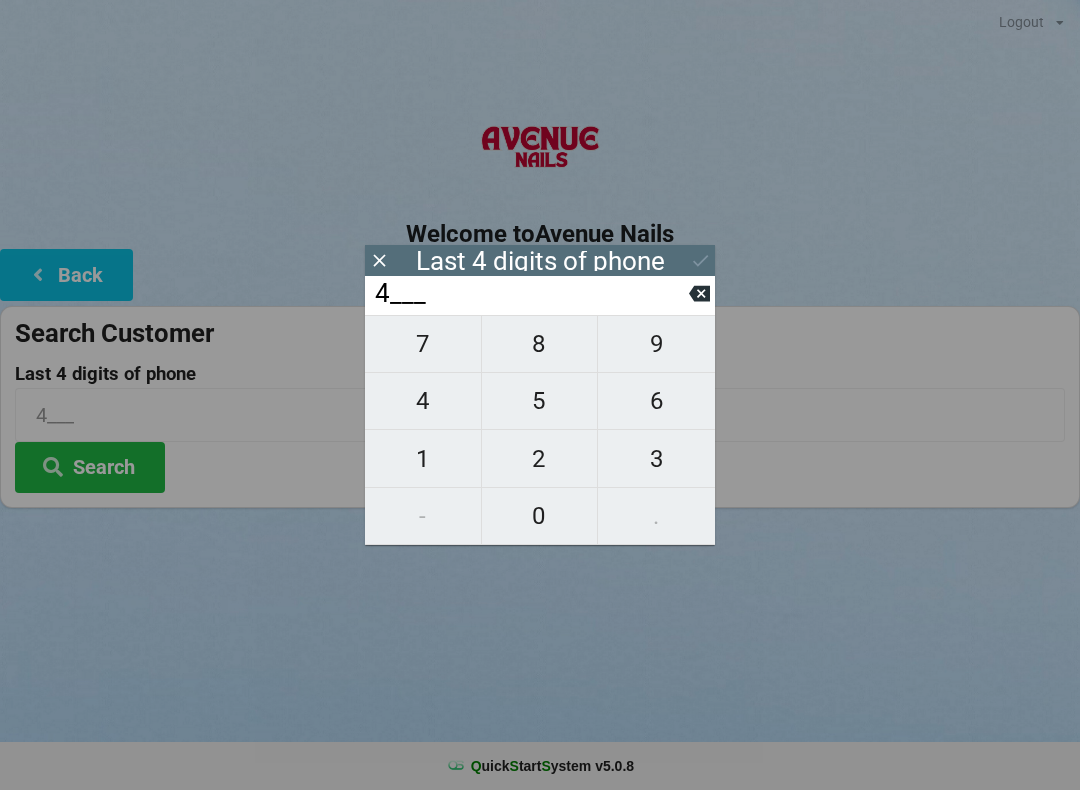 click on "0" at bounding box center (540, 516) 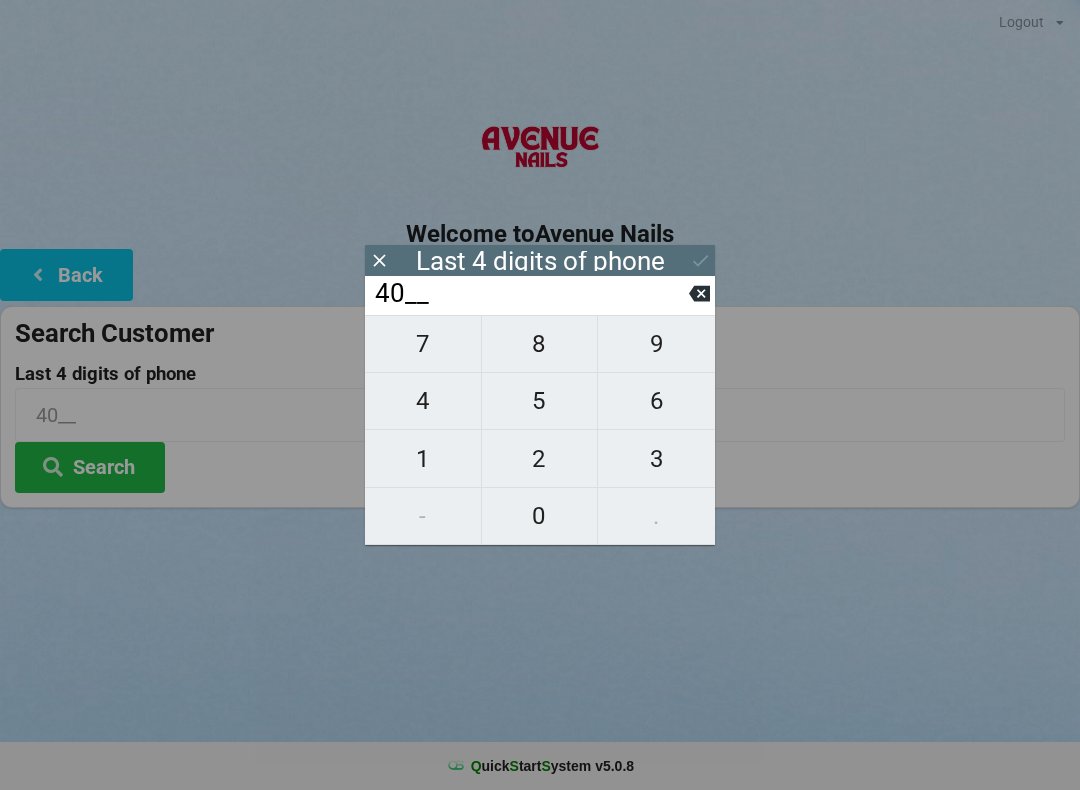 click on "1" at bounding box center (423, 459) 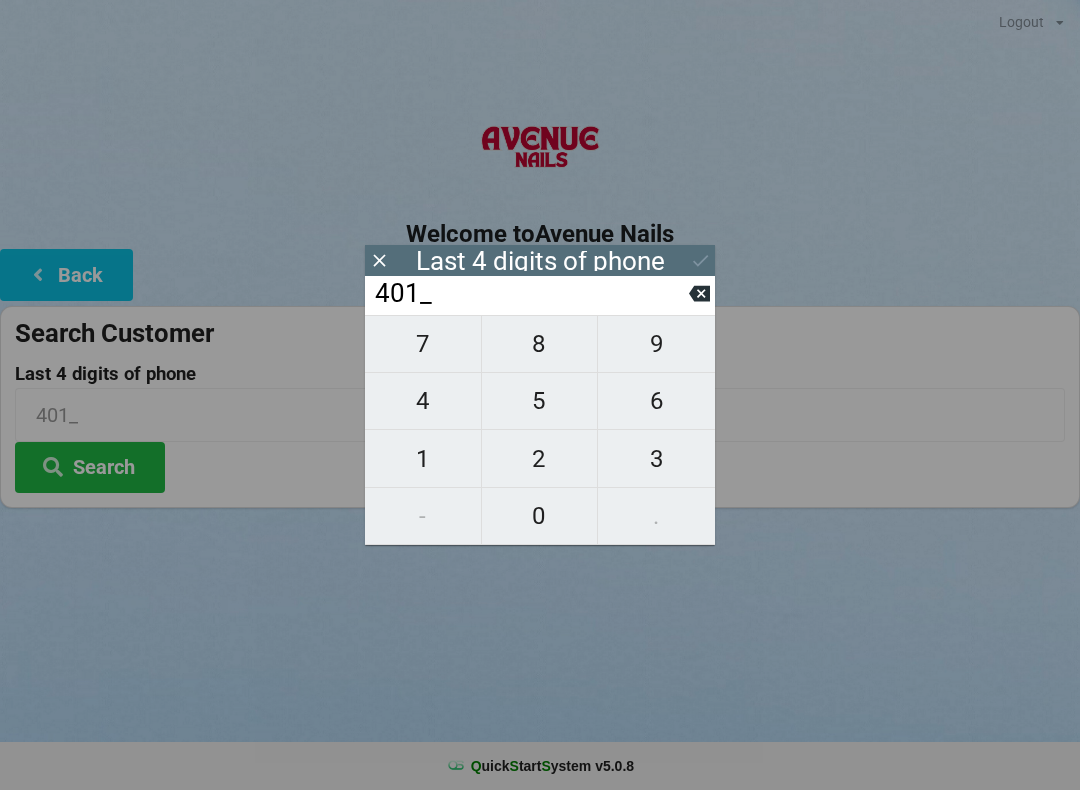 click on "5" at bounding box center [540, 401] 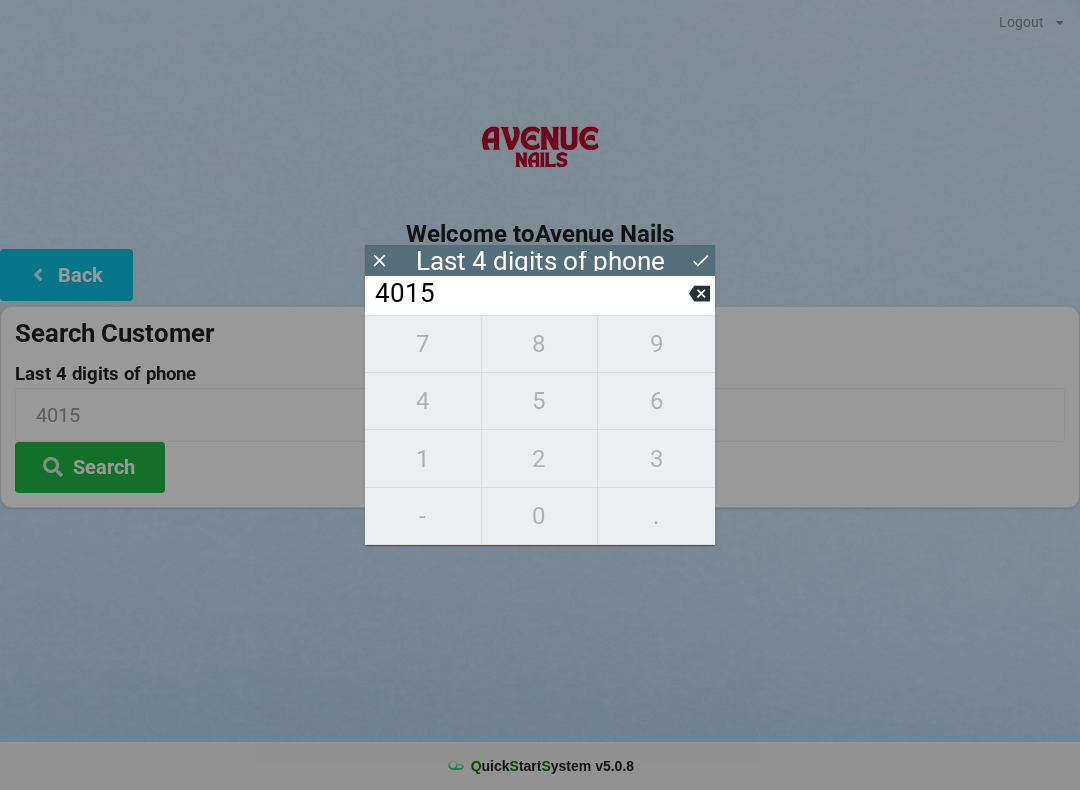 click 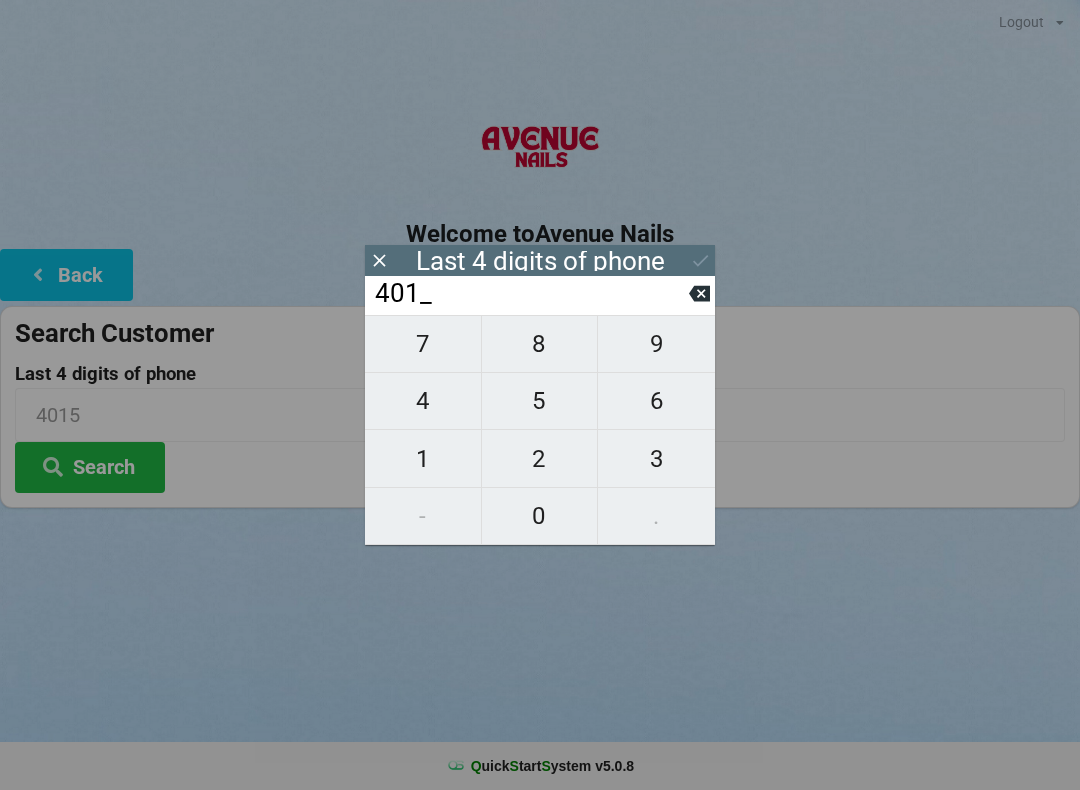 click 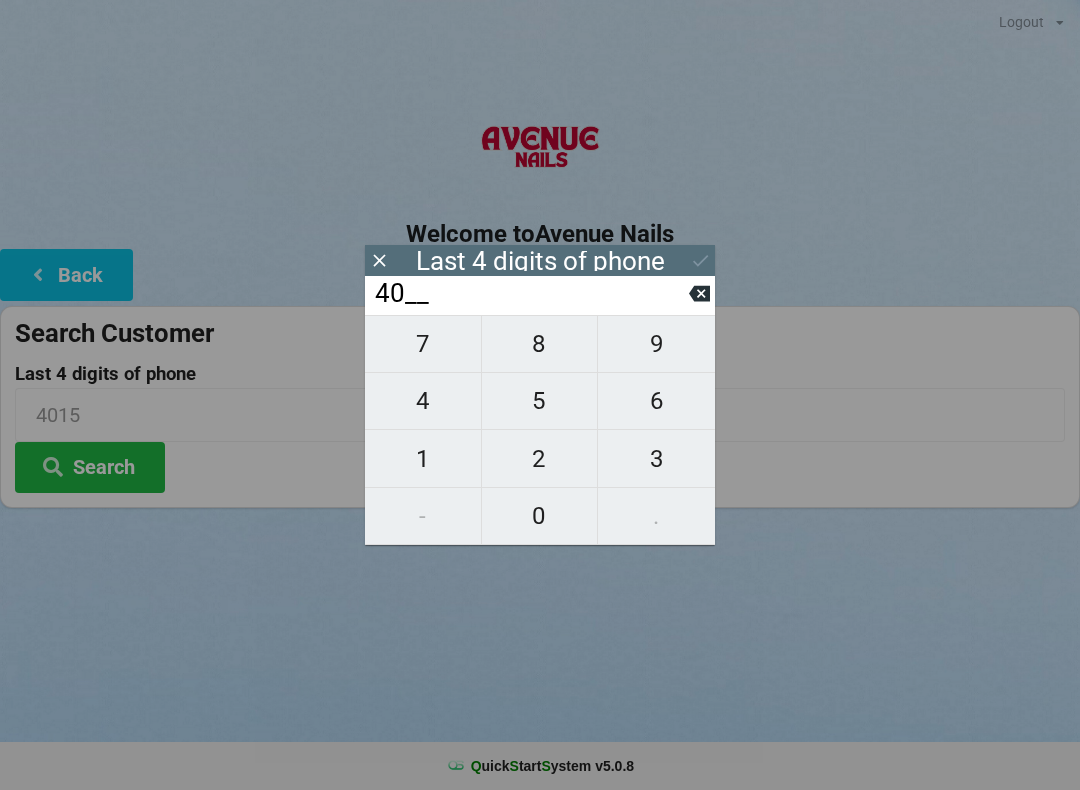 click on "1" at bounding box center (423, 459) 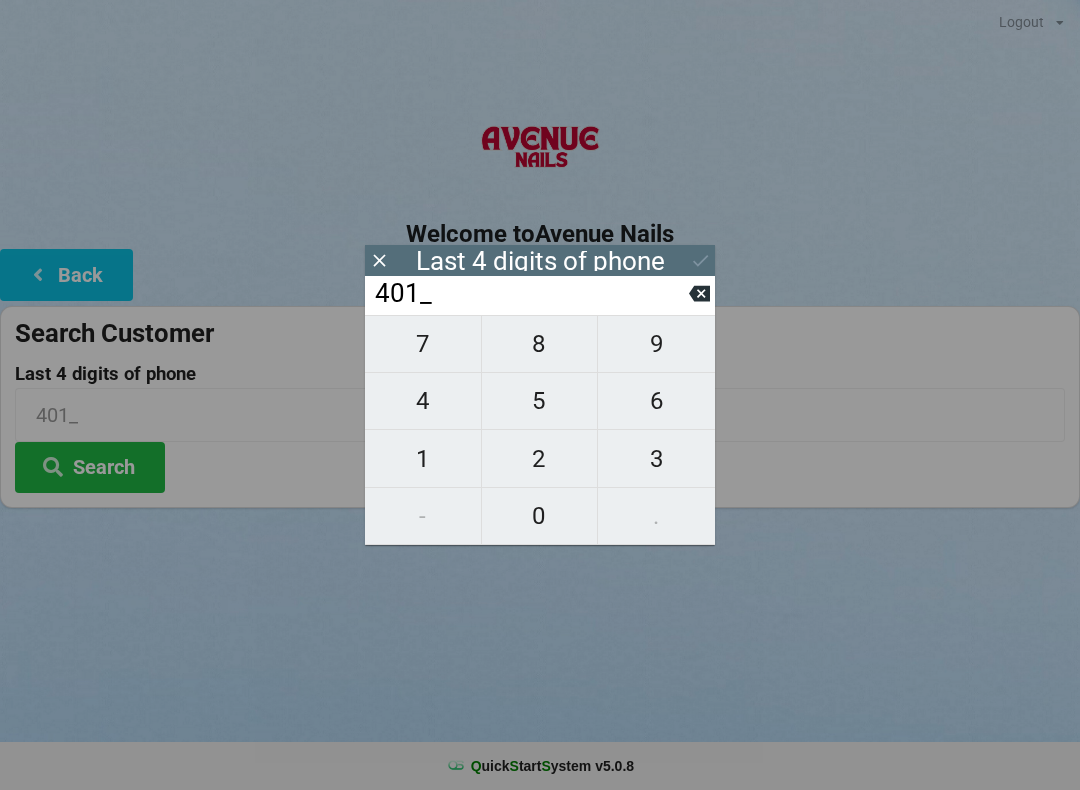 click 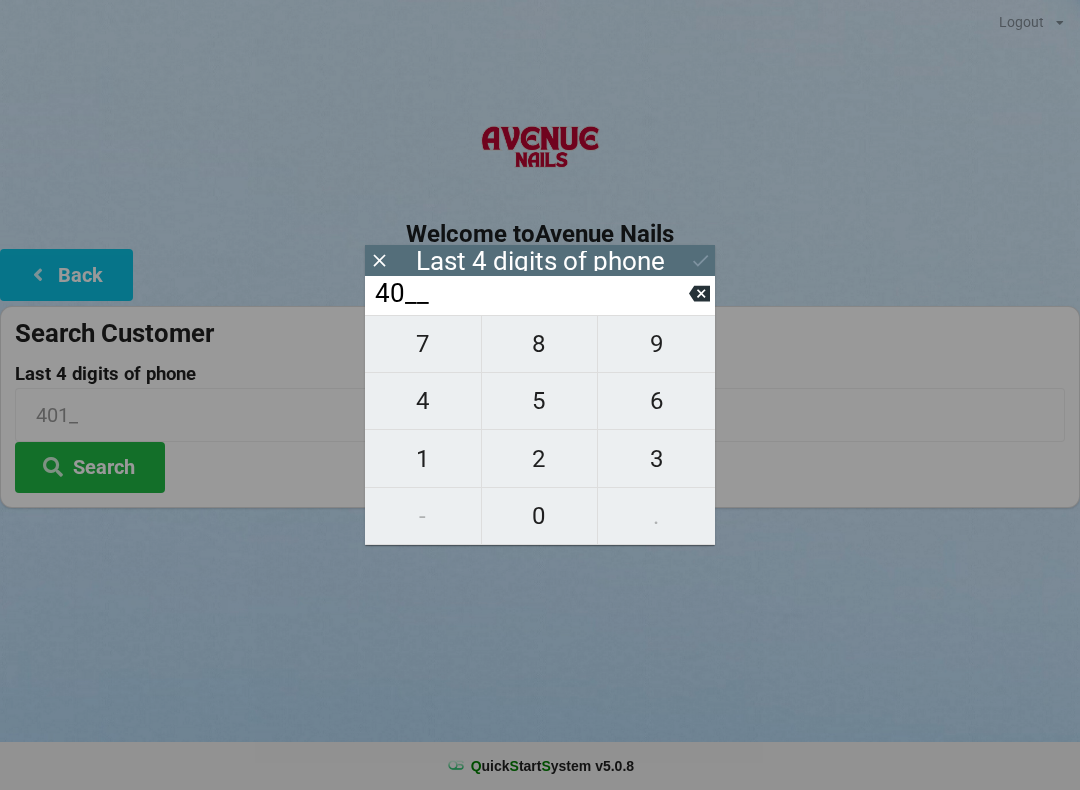 click on "7" at bounding box center (423, 344) 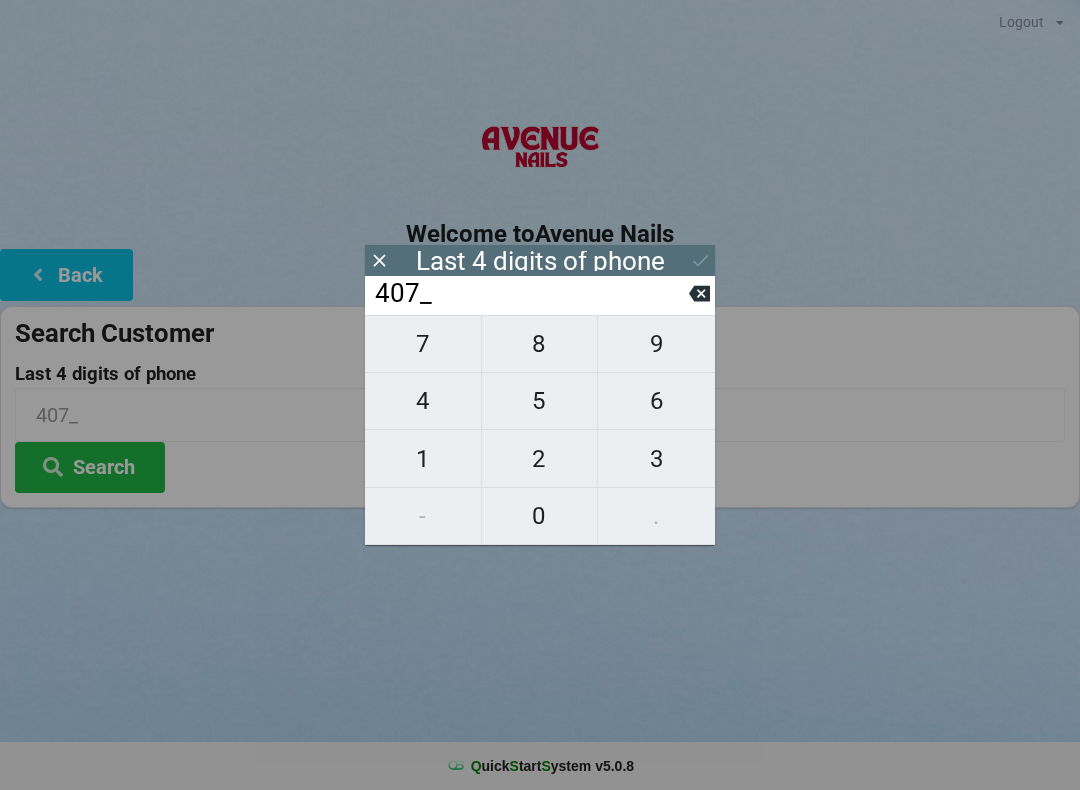 click on "5" at bounding box center (540, 401) 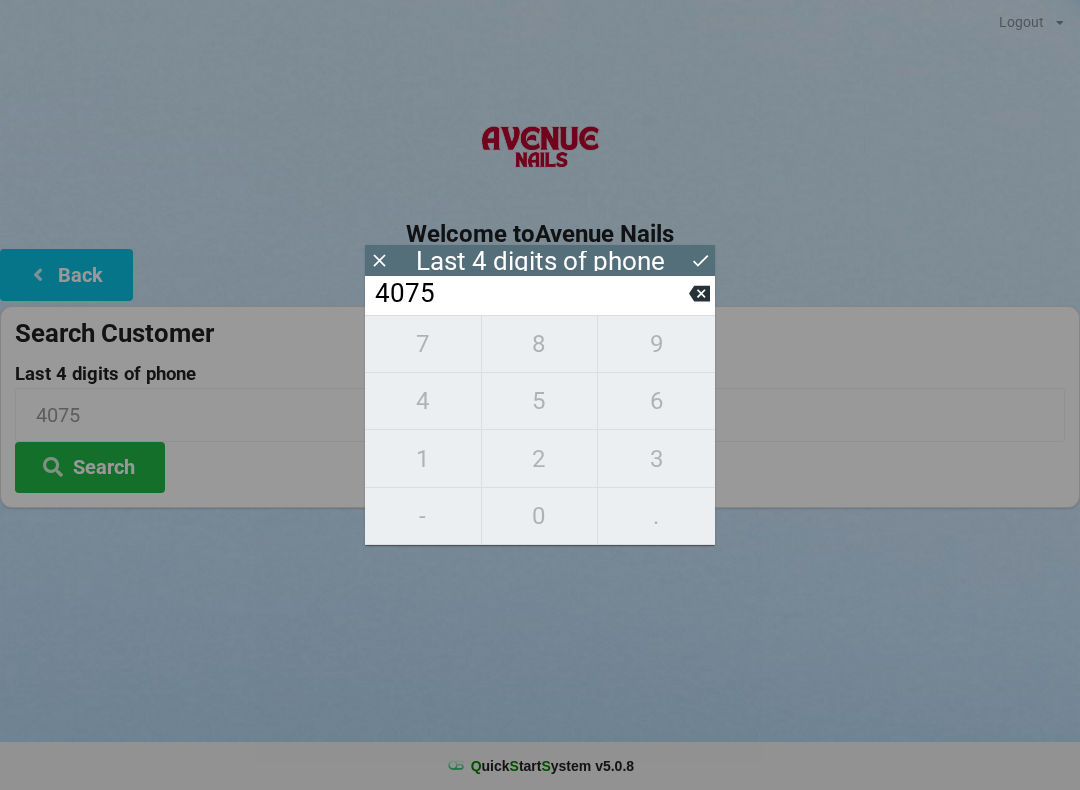 click on "7 8 9 4 5 6 1 2 3 - 0 ." at bounding box center (540, 430) 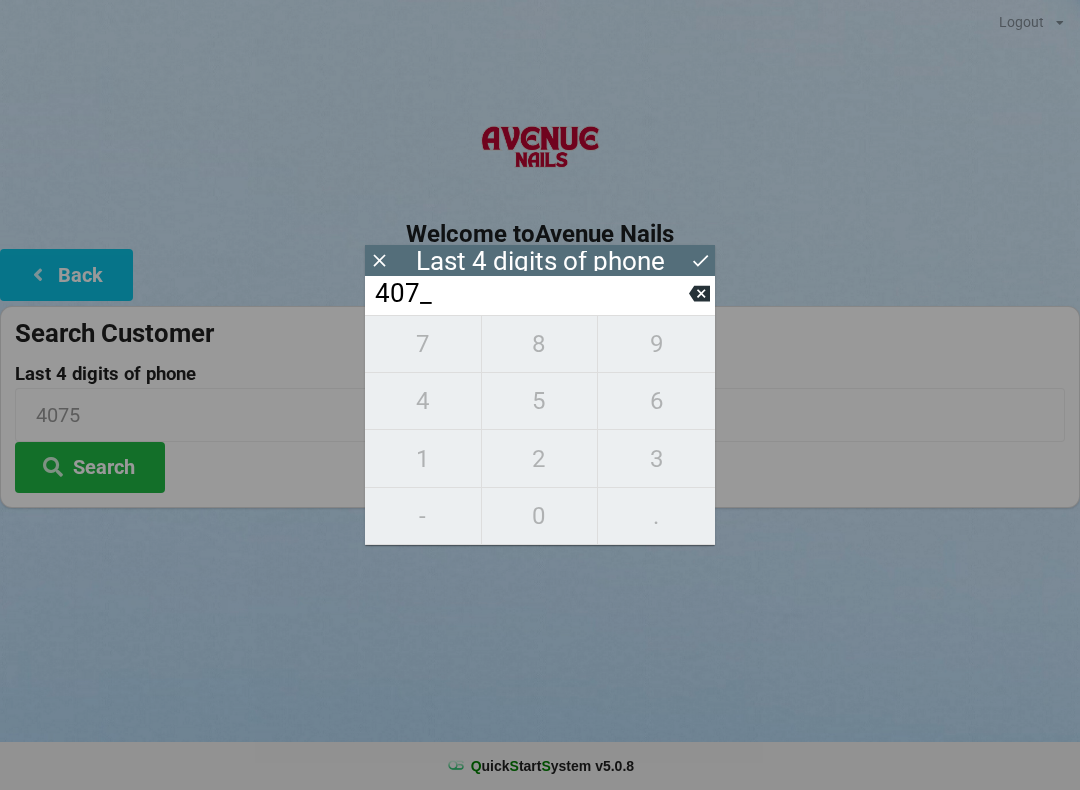 click 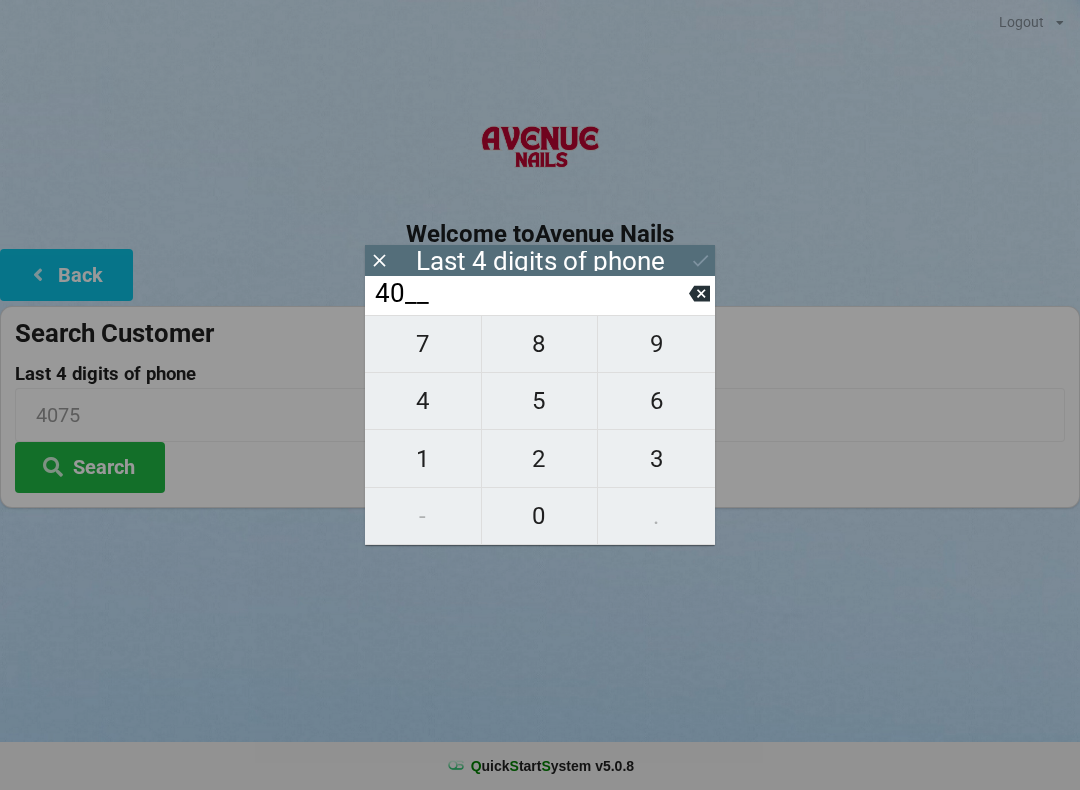 click 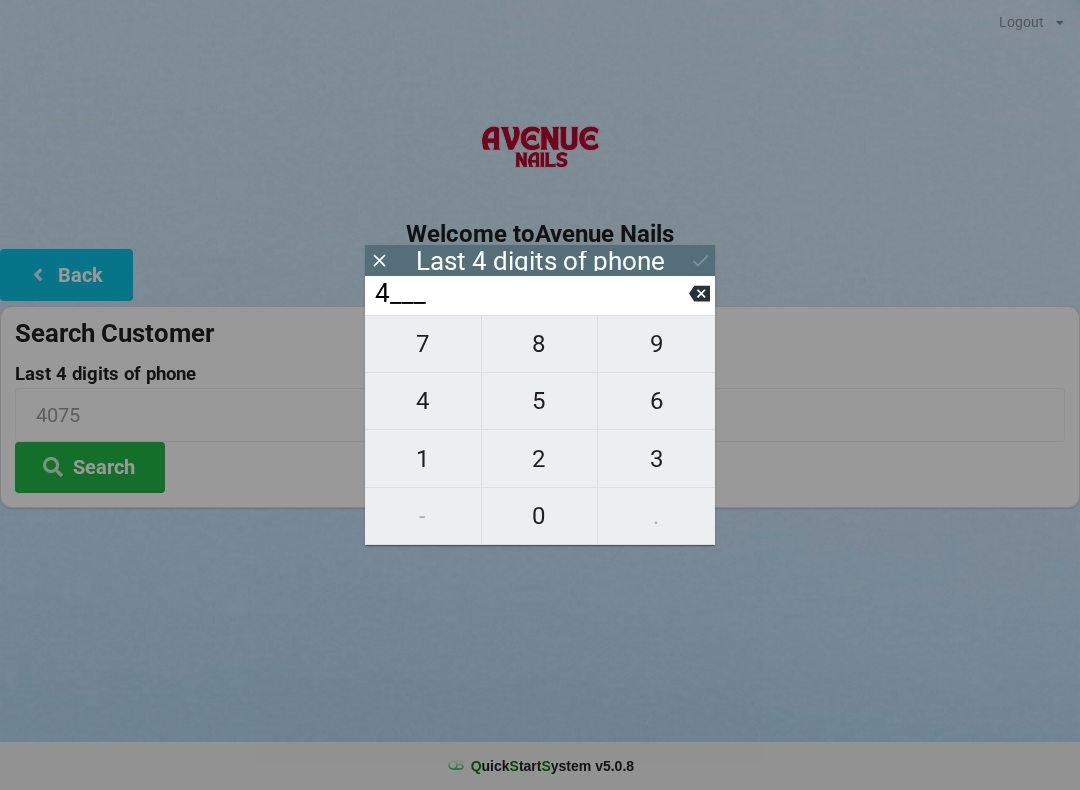 click at bounding box center (699, 293) 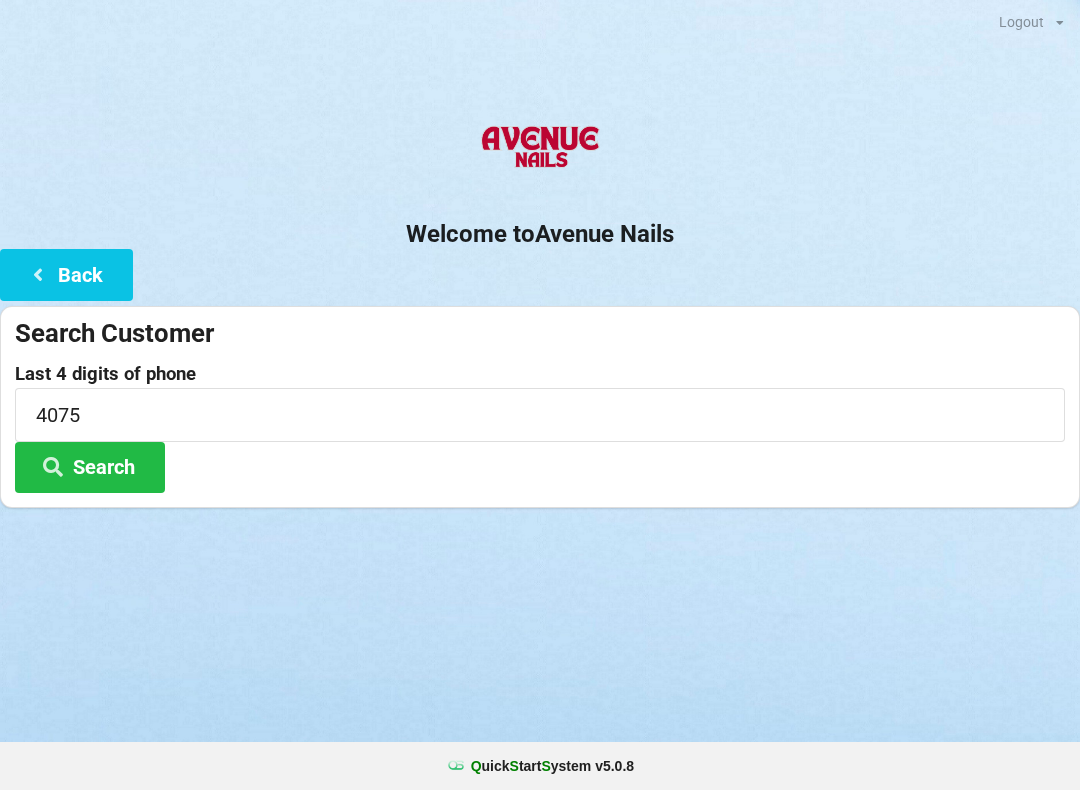 click at bounding box center (540, 533) 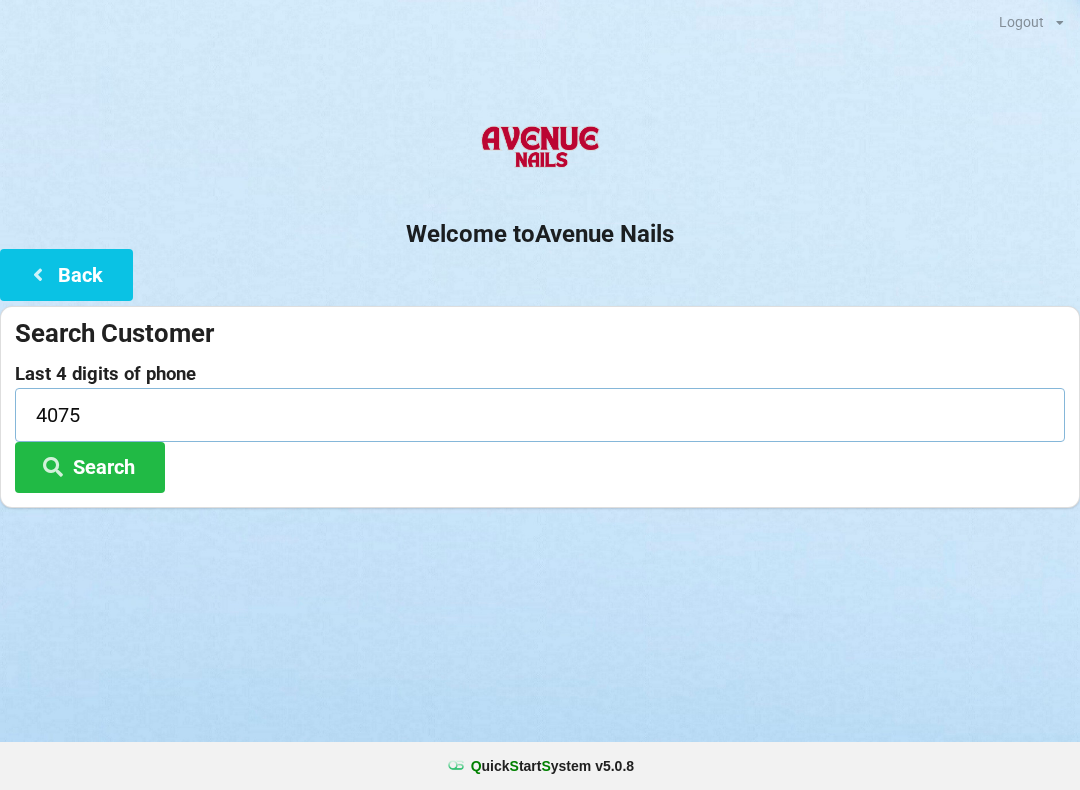 click on "4075" at bounding box center (540, 414) 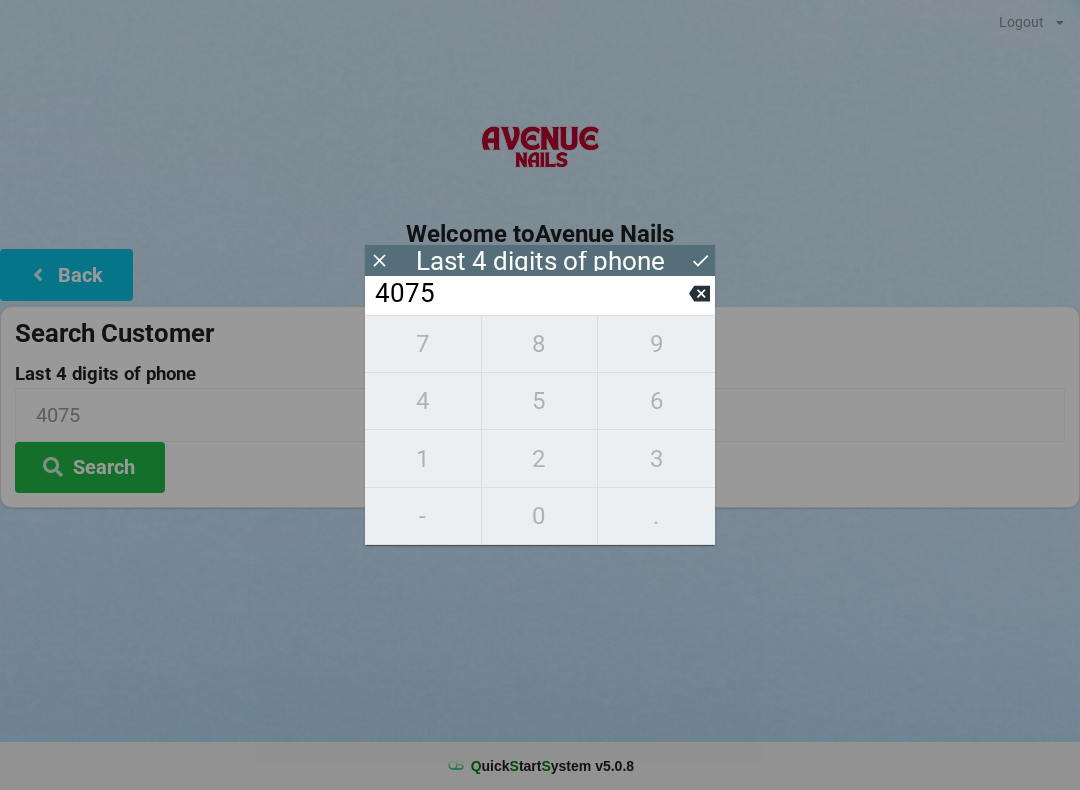 click on "4075" at bounding box center [531, 294] 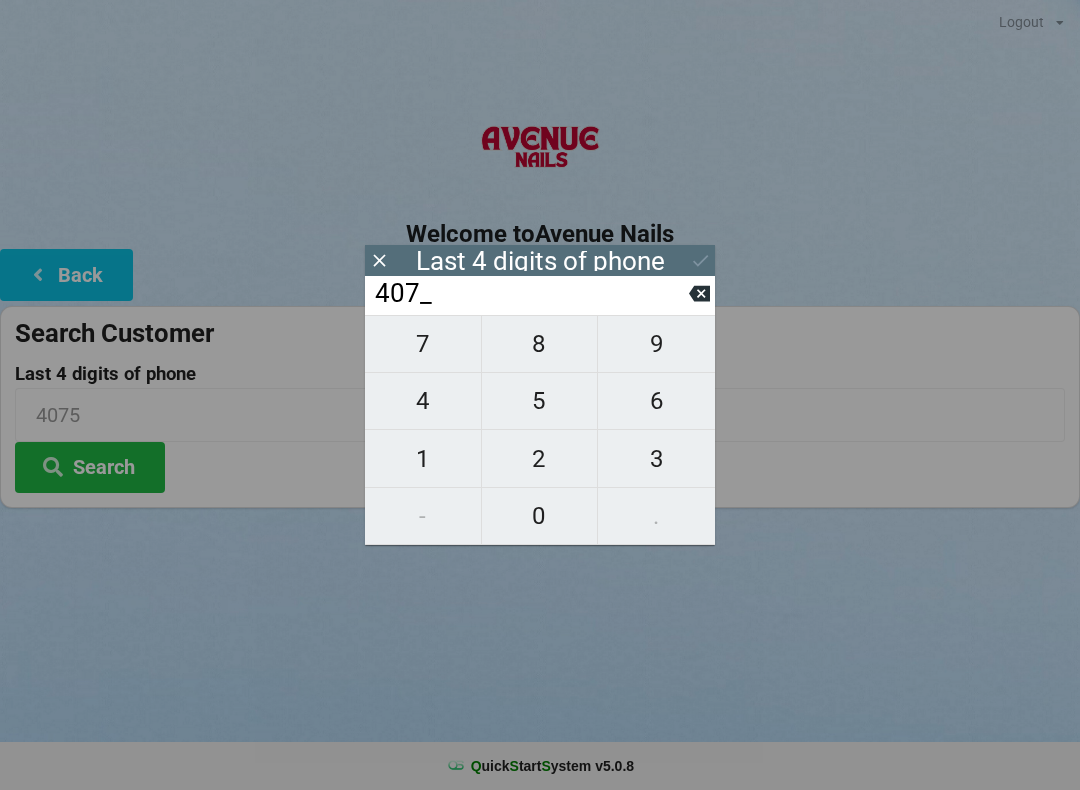 click on "407_" at bounding box center (531, 294) 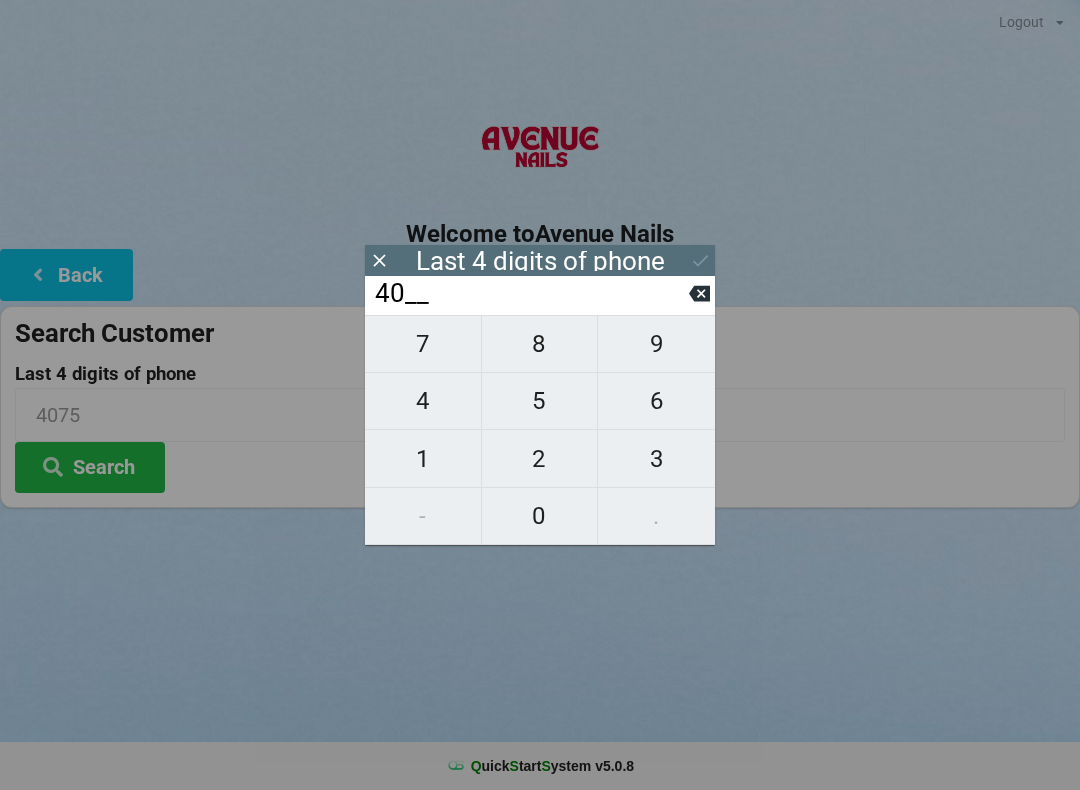 click 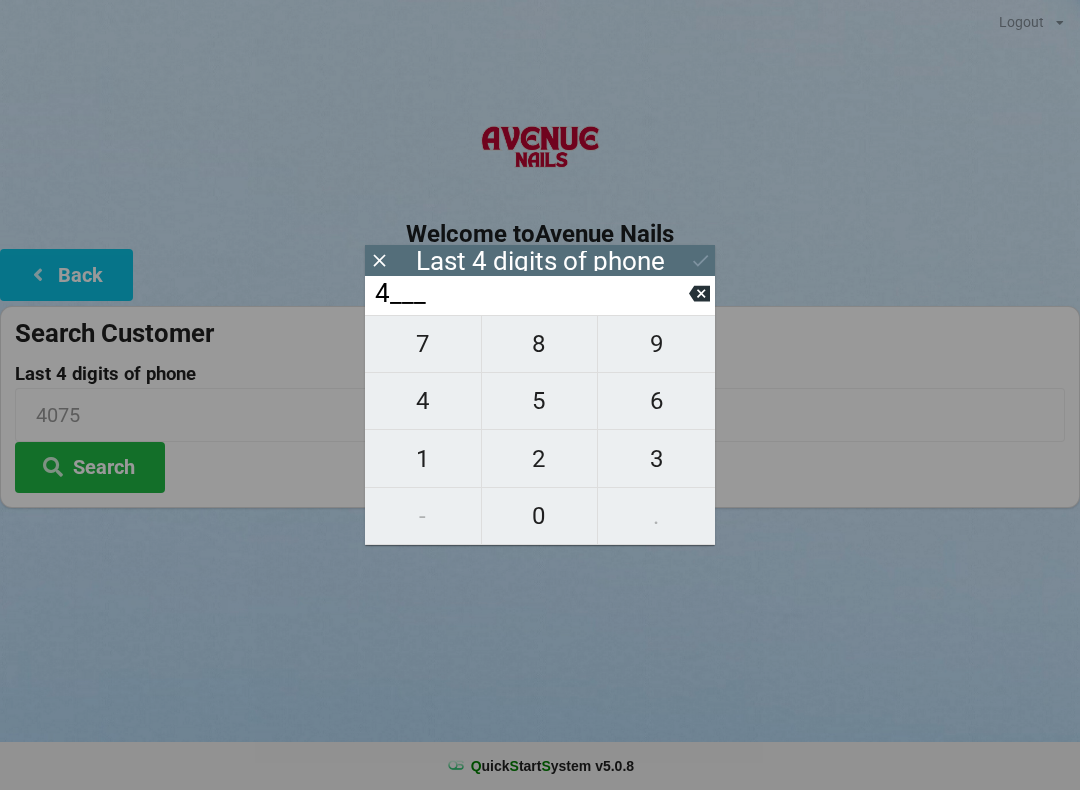 click 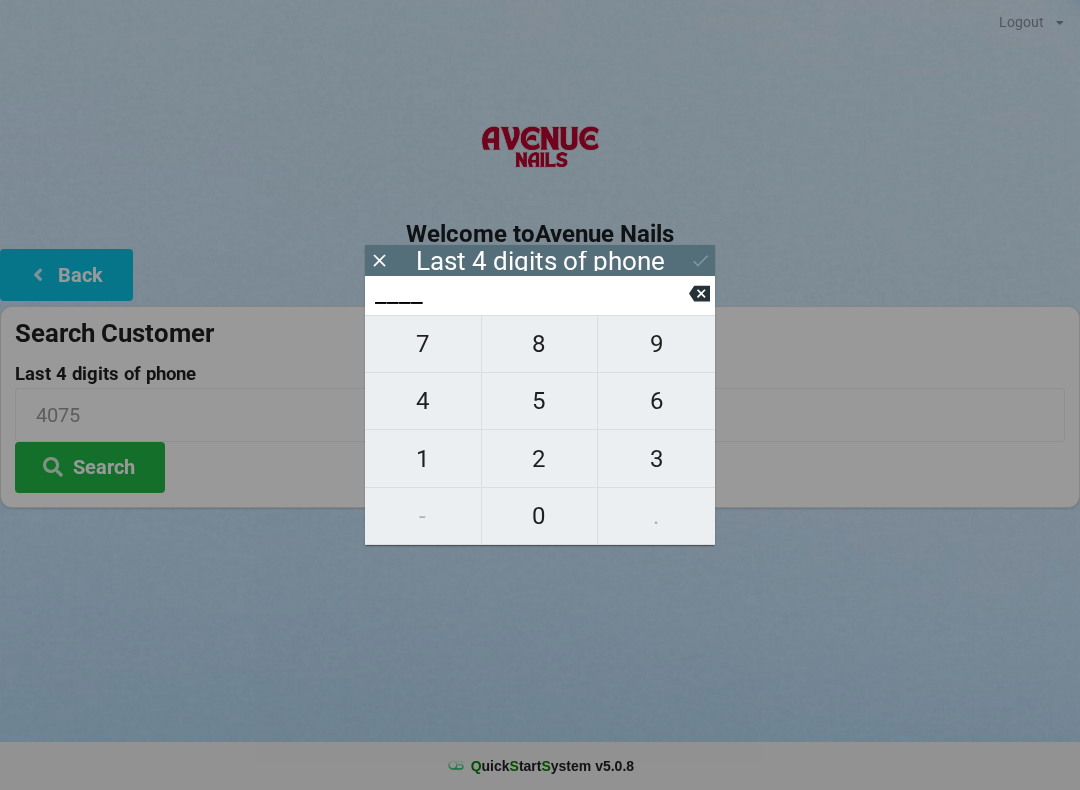 click on "2" at bounding box center [540, 459] 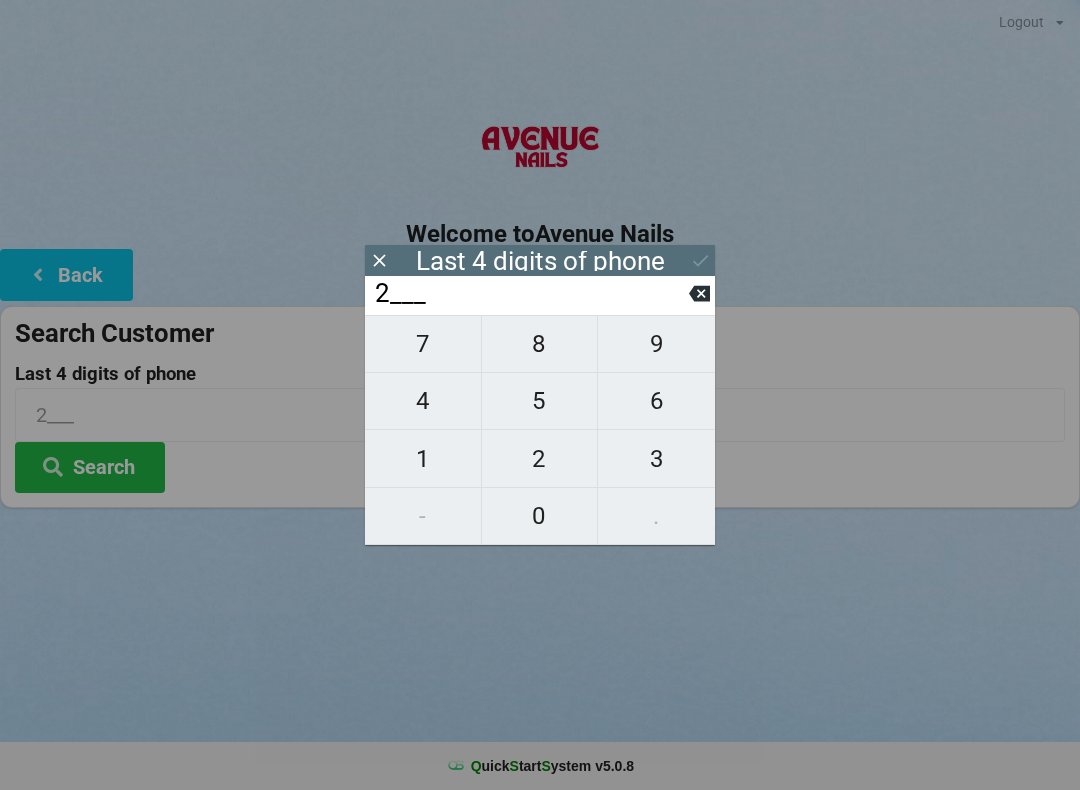 click on "9" at bounding box center (656, 344) 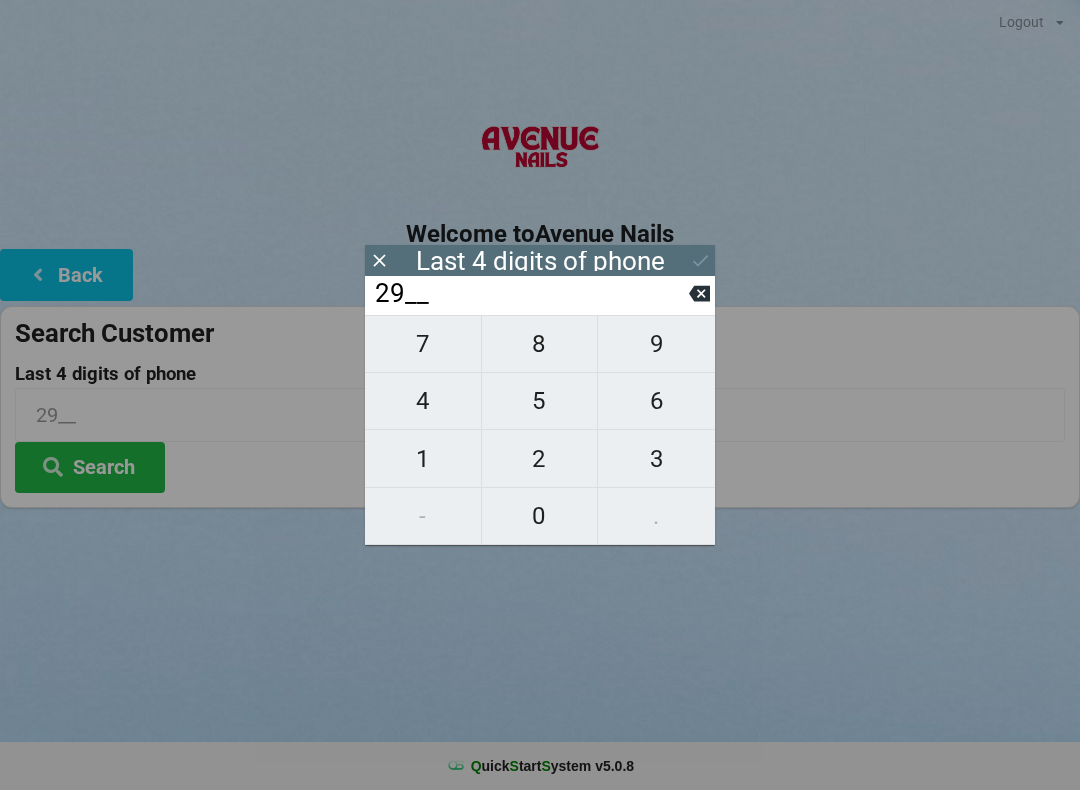 click on "8" at bounding box center [540, 344] 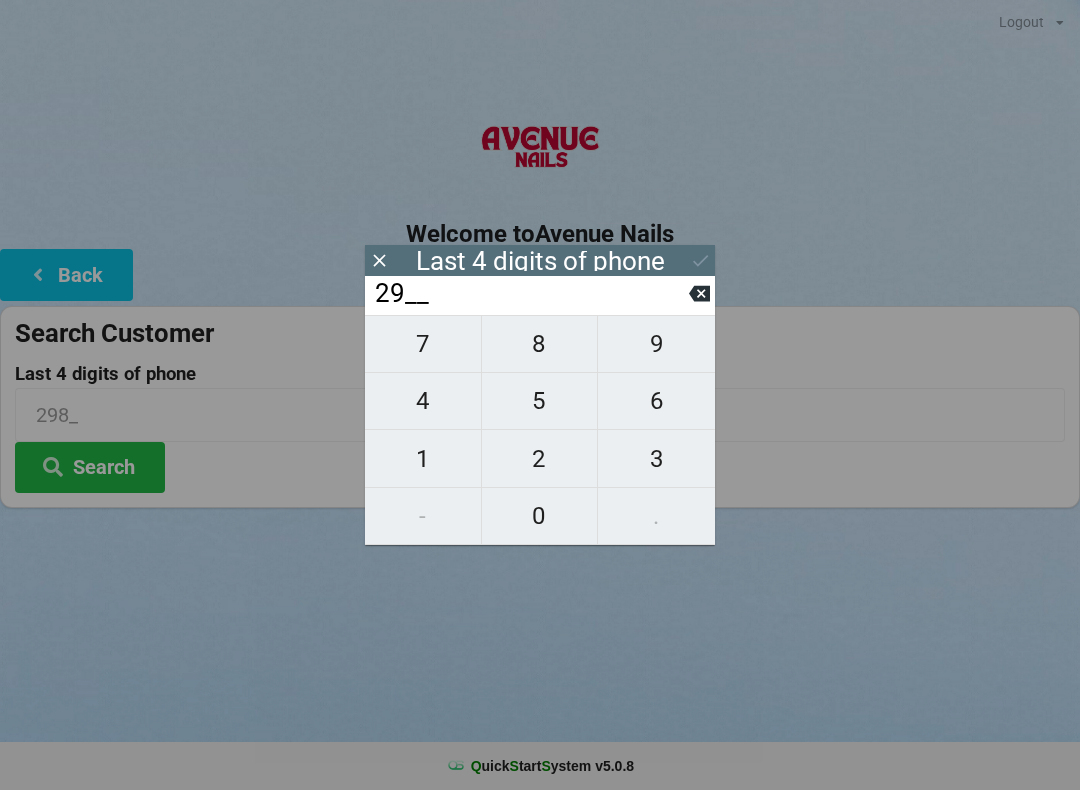 type on "298_" 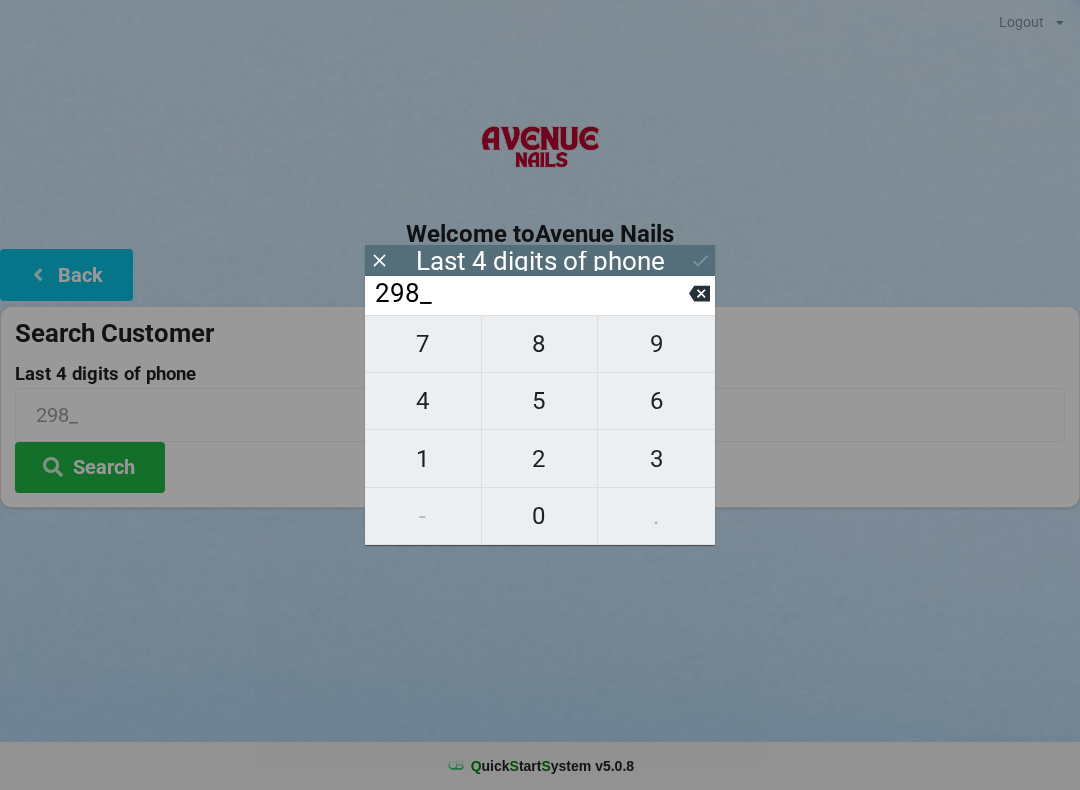 click on "1" at bounding box center [423, 459] 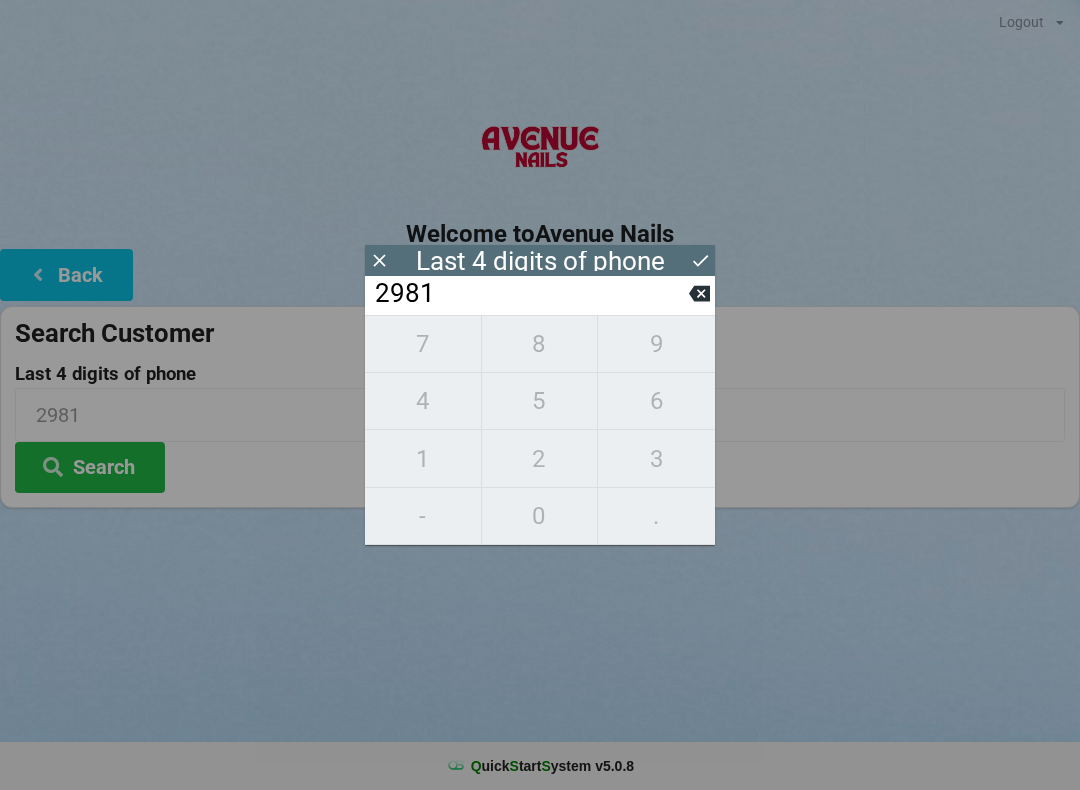 click on "7 8 9 4 5 6 1 2 3 - 0 ." at bounding box center [540, 430] 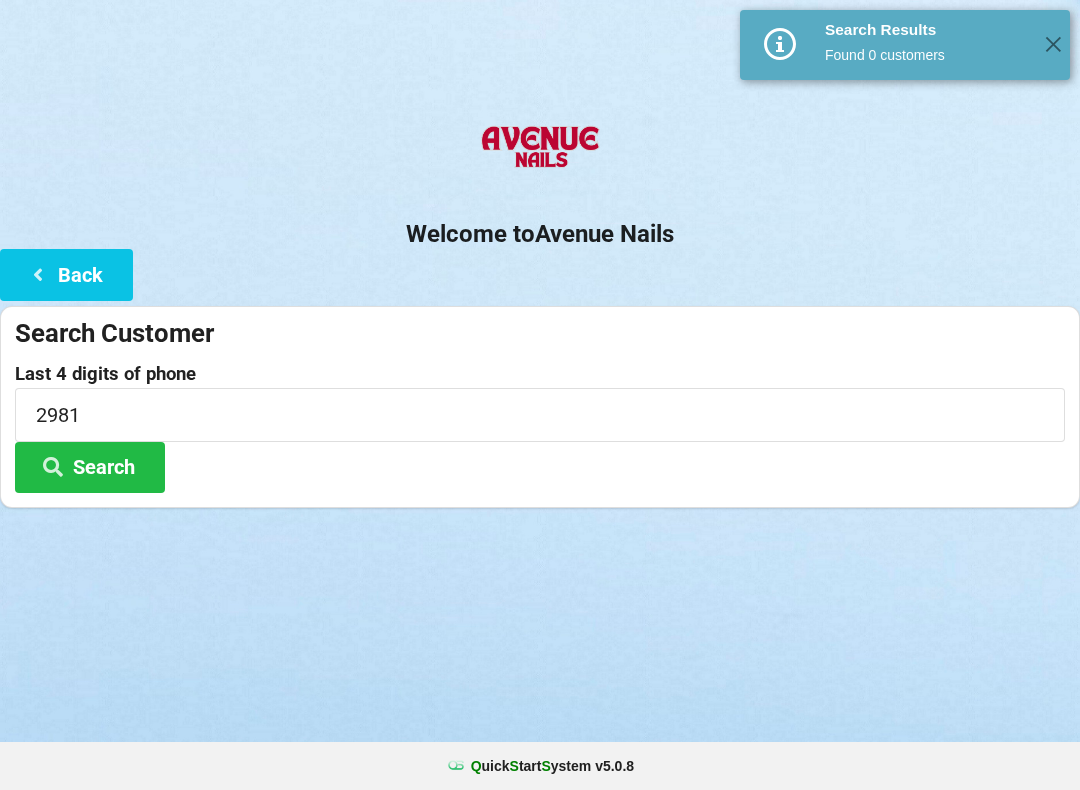 click on "Search" at bounding box center [90, 467] 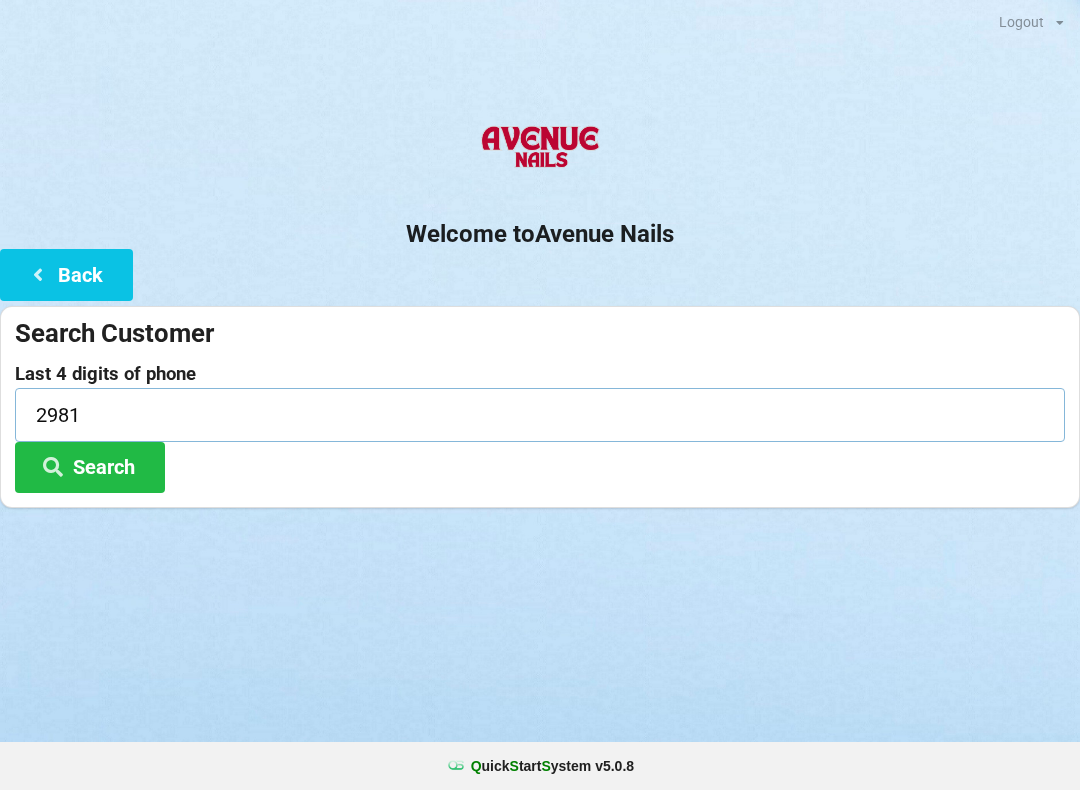 click on "2981" at bounding box center (540, 414) 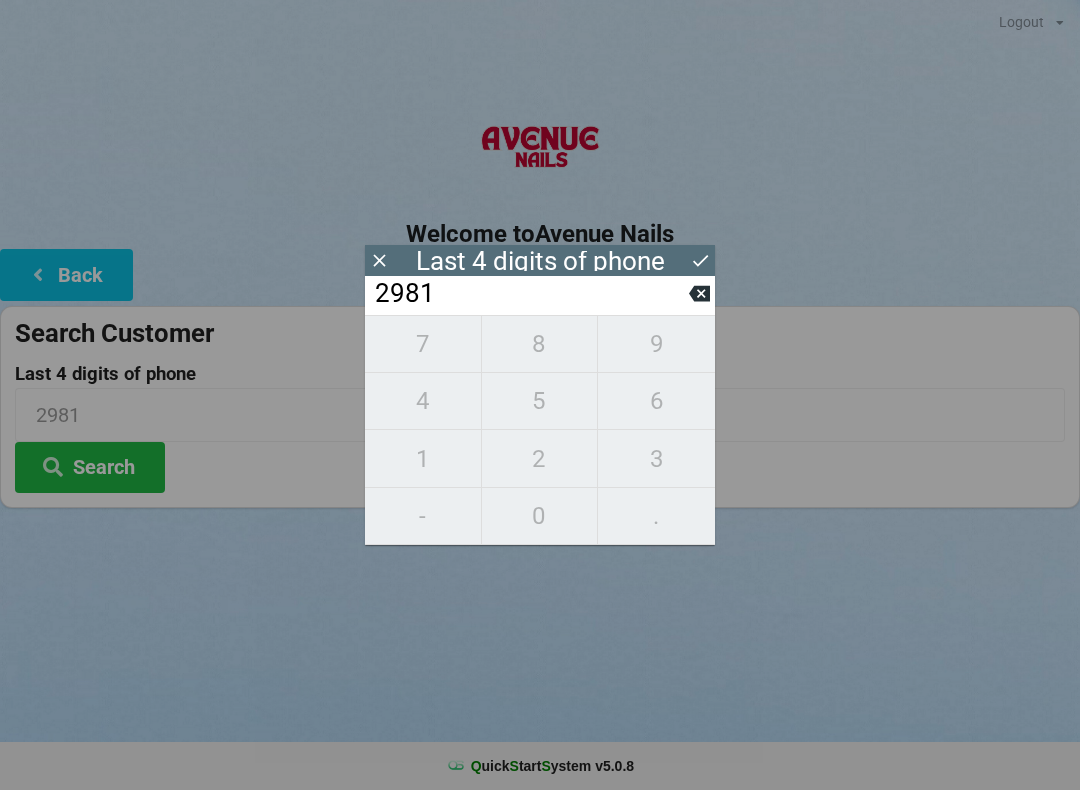 click on "2981" at bounding box center [531, 294] 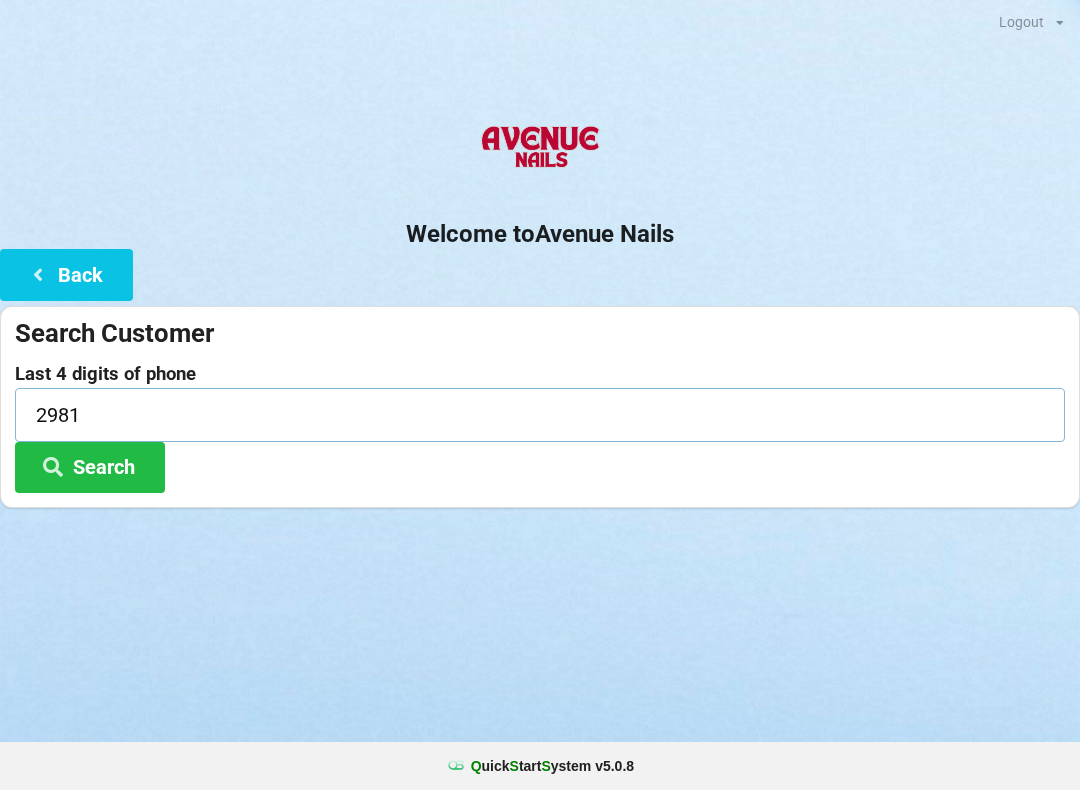 click on "2981" at bounding box center (540, 414) 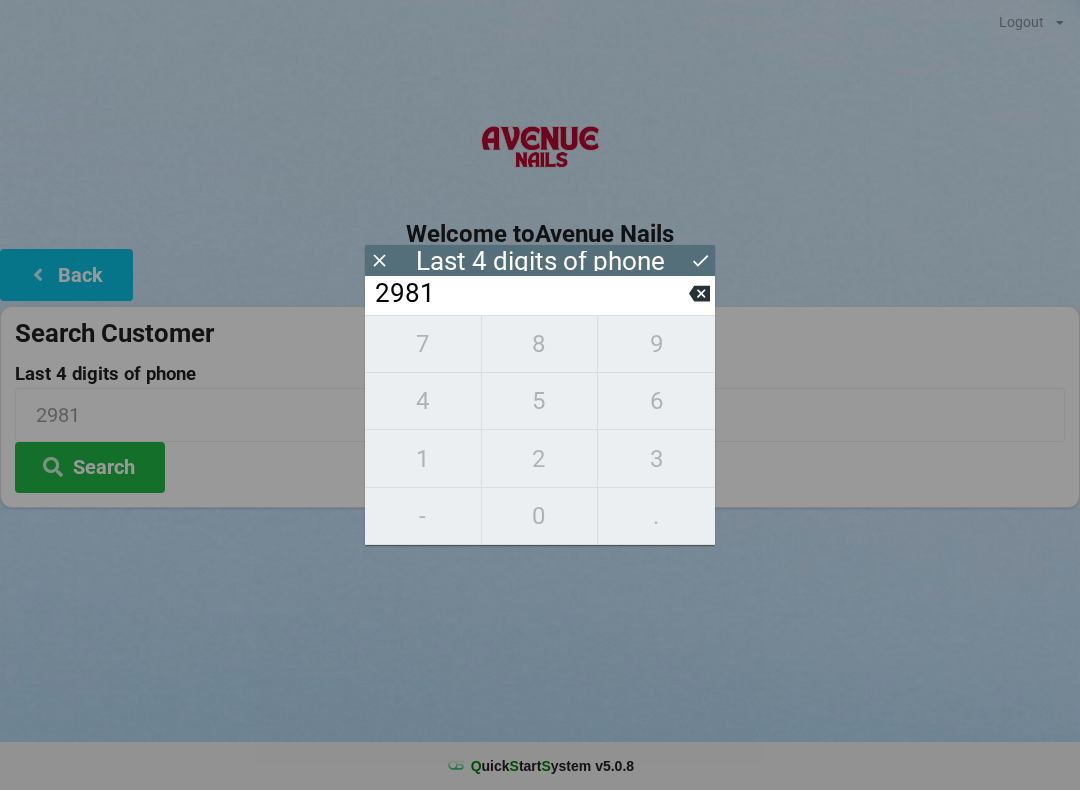 click on "7 8 9 4 5 6 1 2 3 - 0 ." at bounding box center (540, 430) 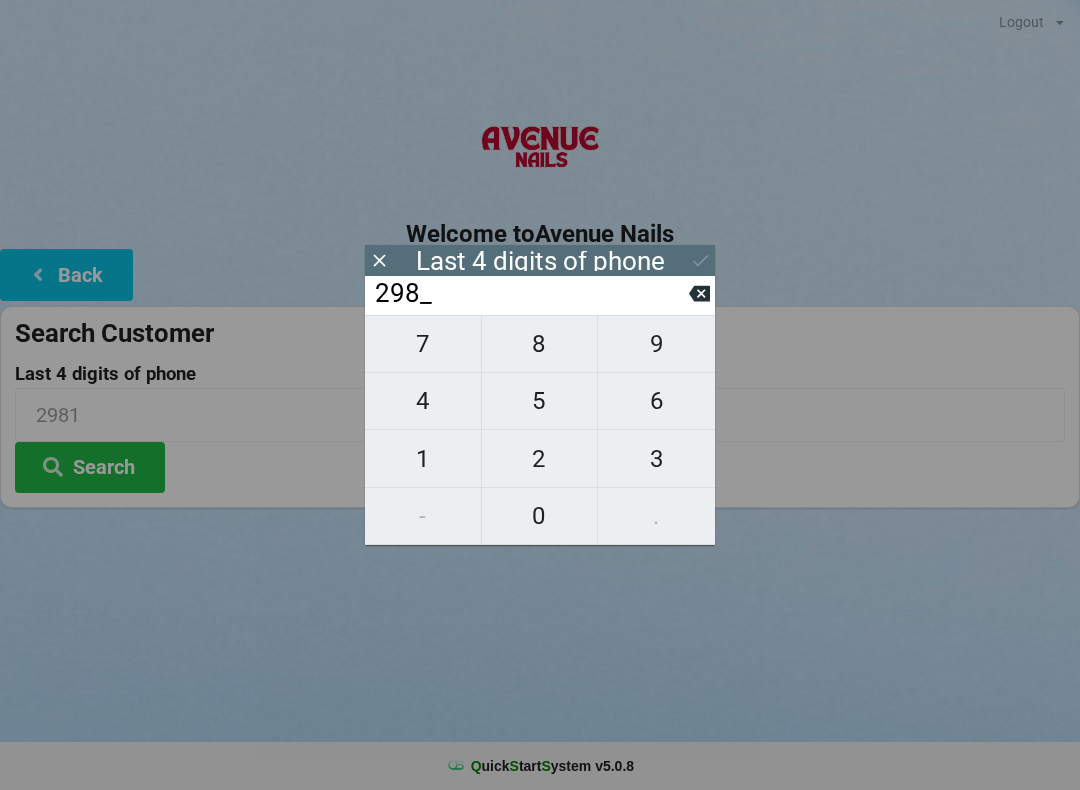 click 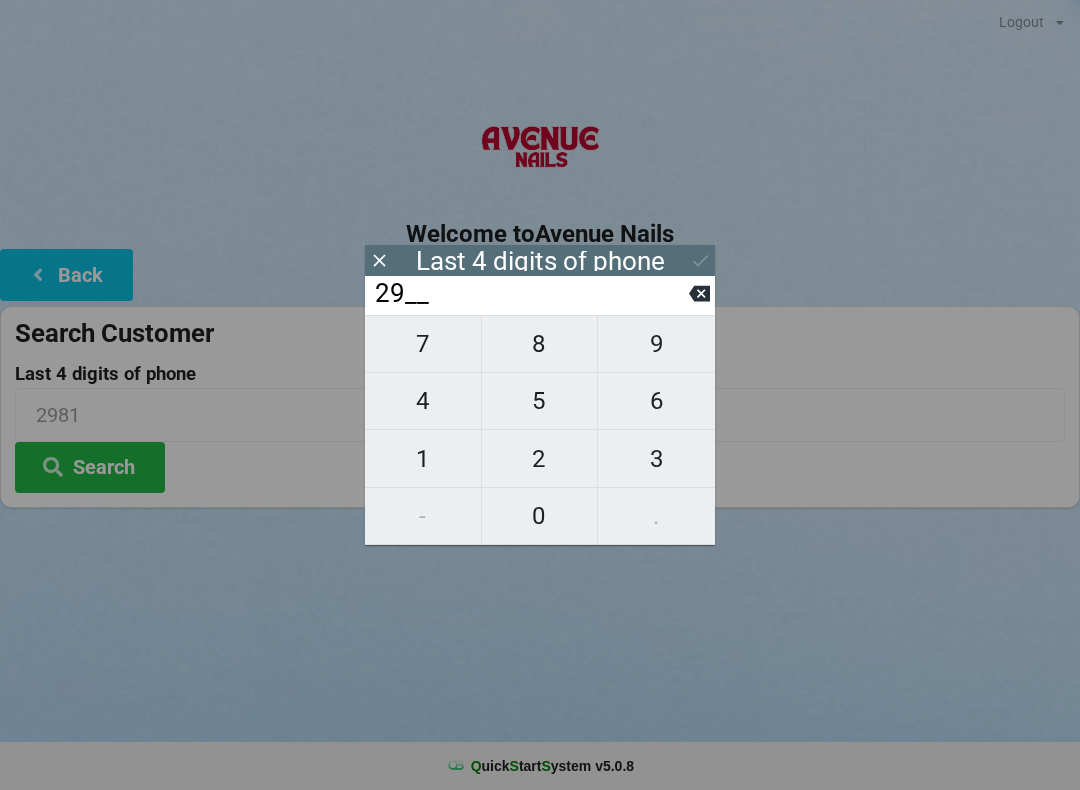 click 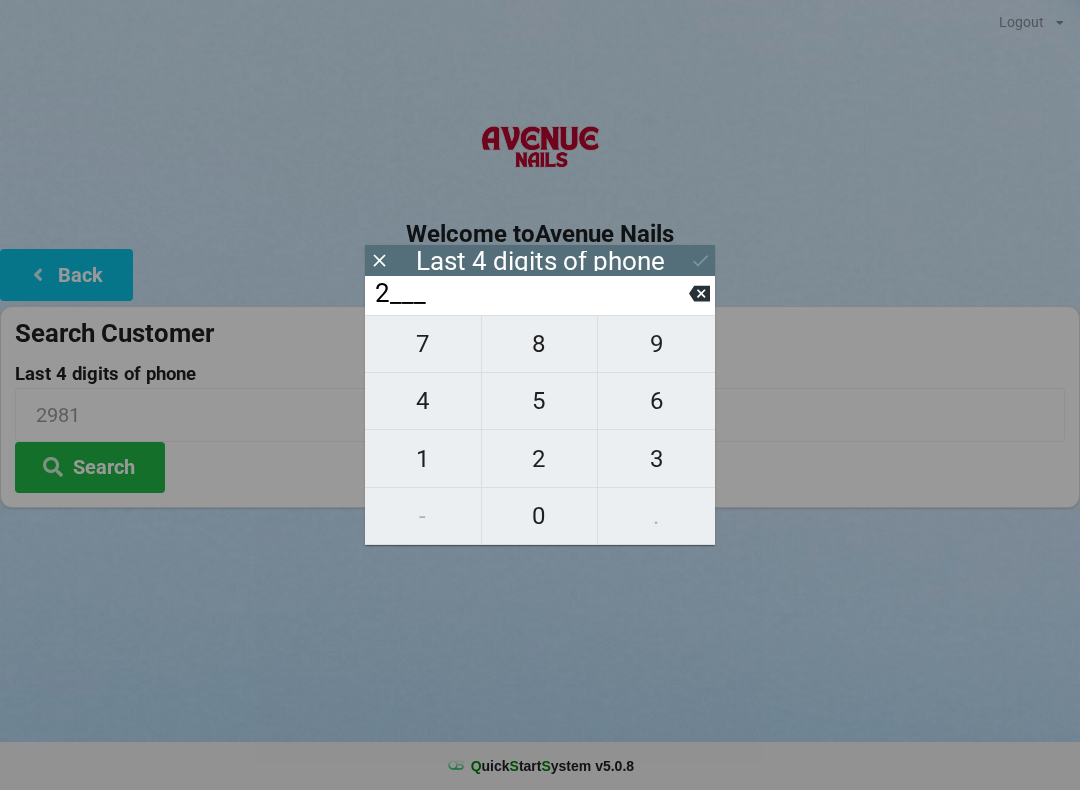 click 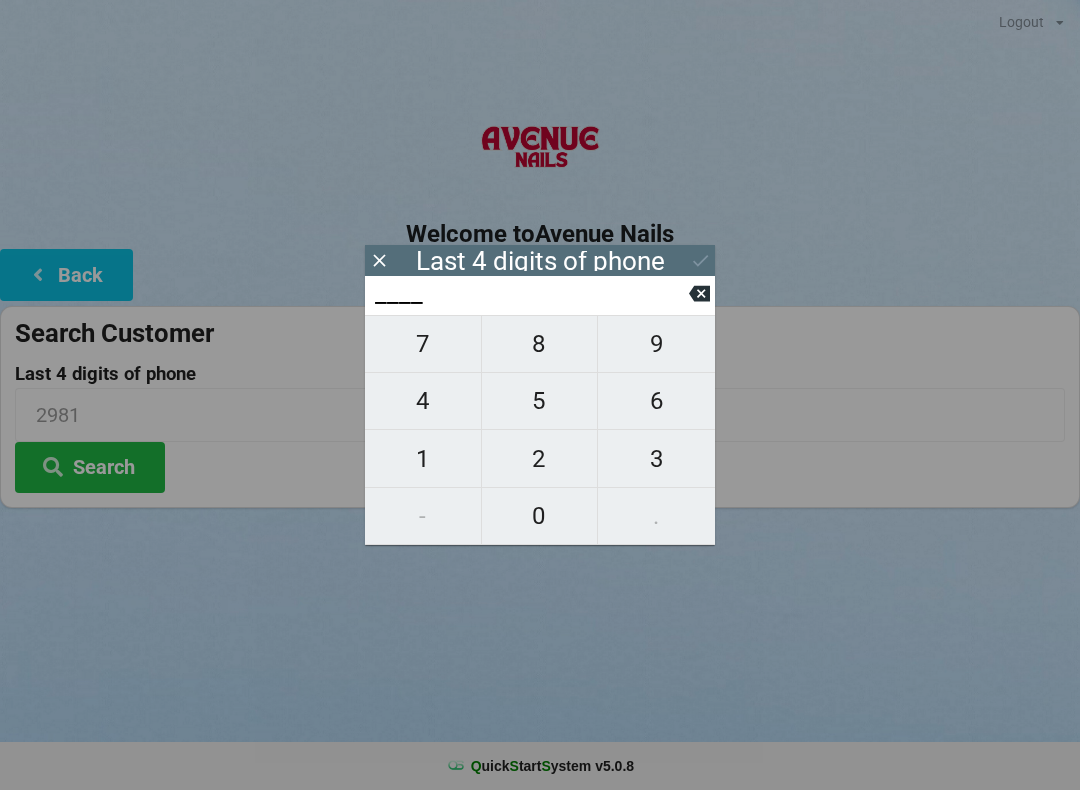 click on "4" at bounding box center (423, 401) 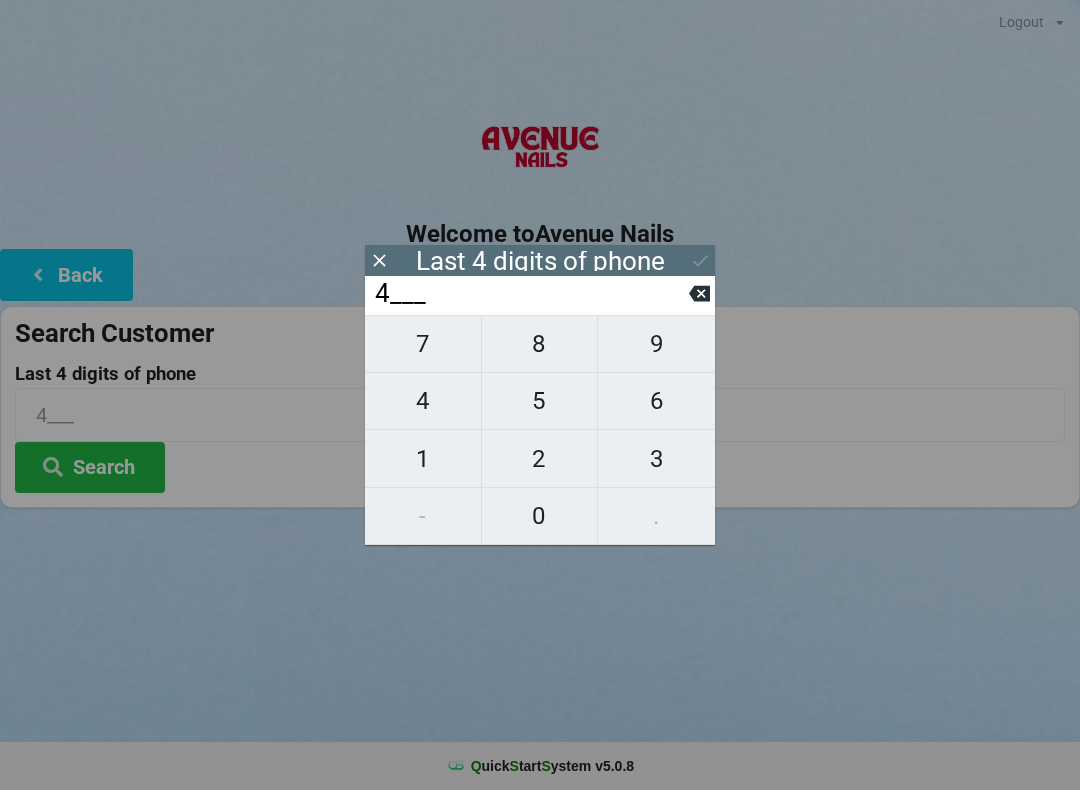 click on "4" at bounding box center (423, 401) 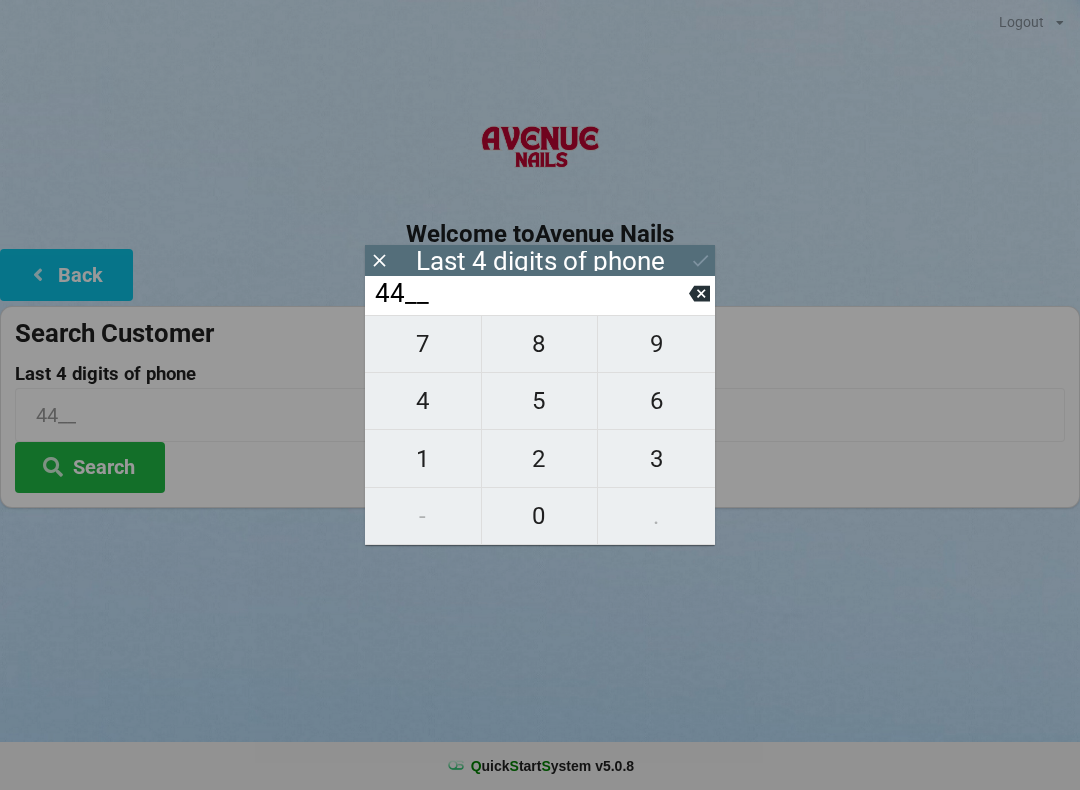 click on "4" at bounding box center [423, 401] 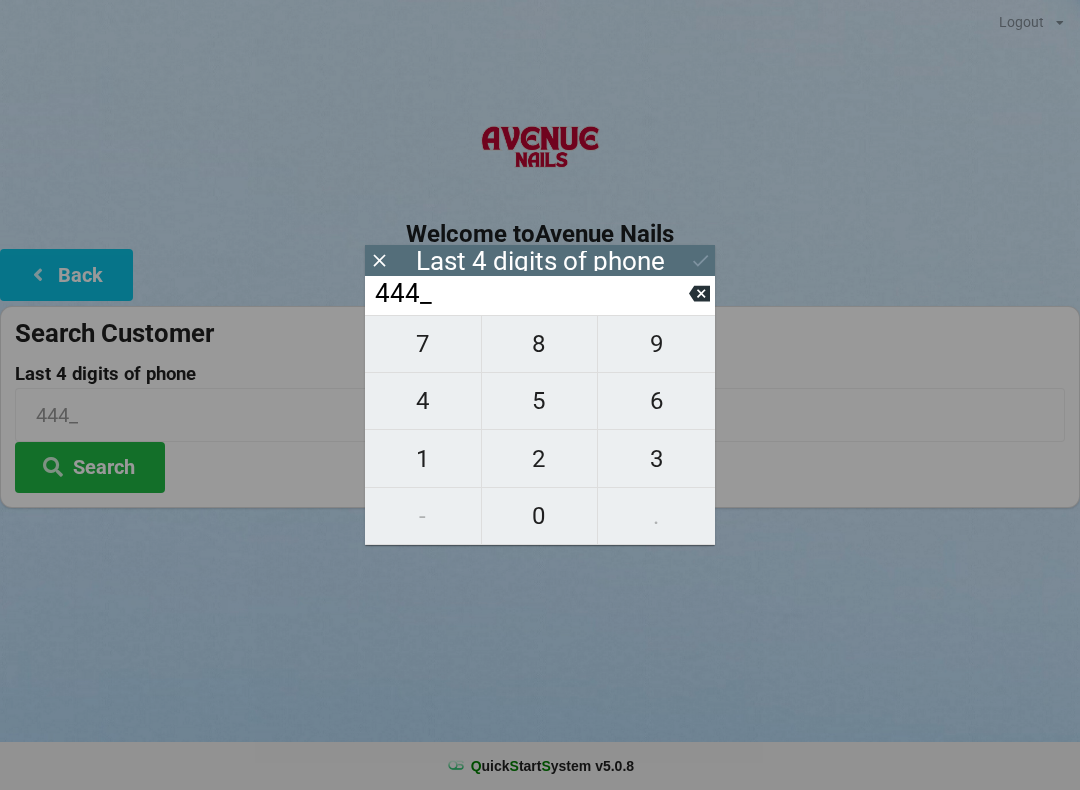 click on "5" at bounding box center [540, 401] 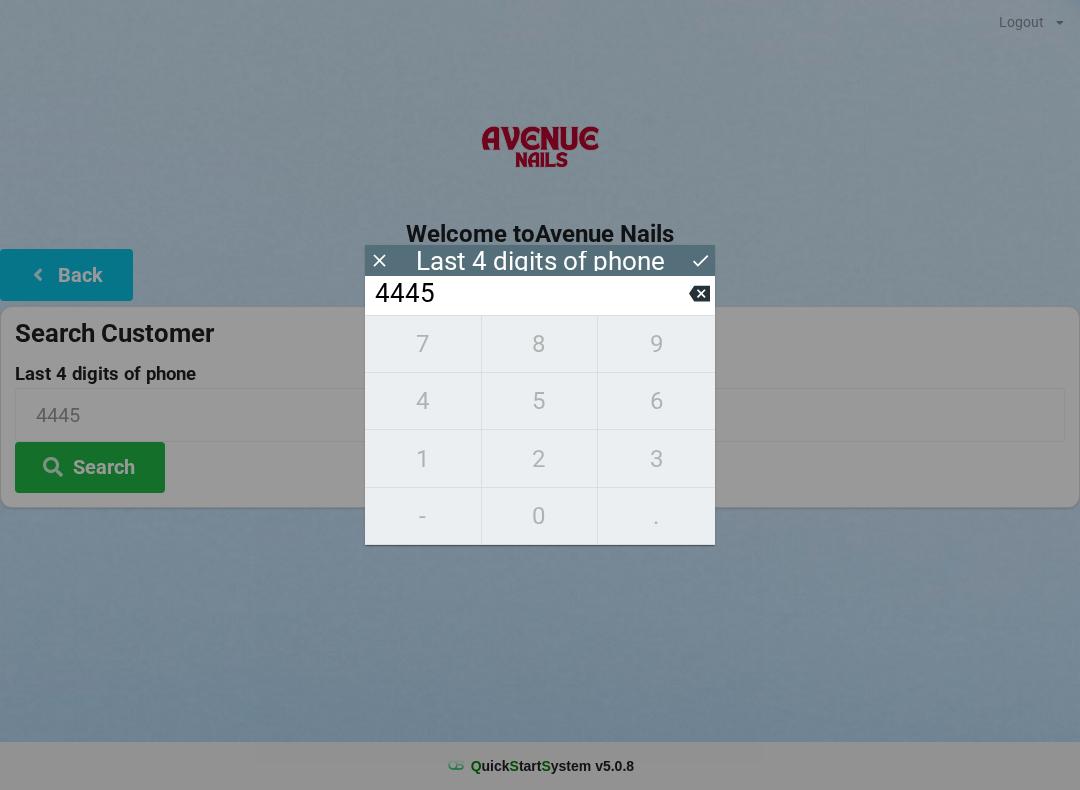 click on "Search" at bounding box center (90, 467) 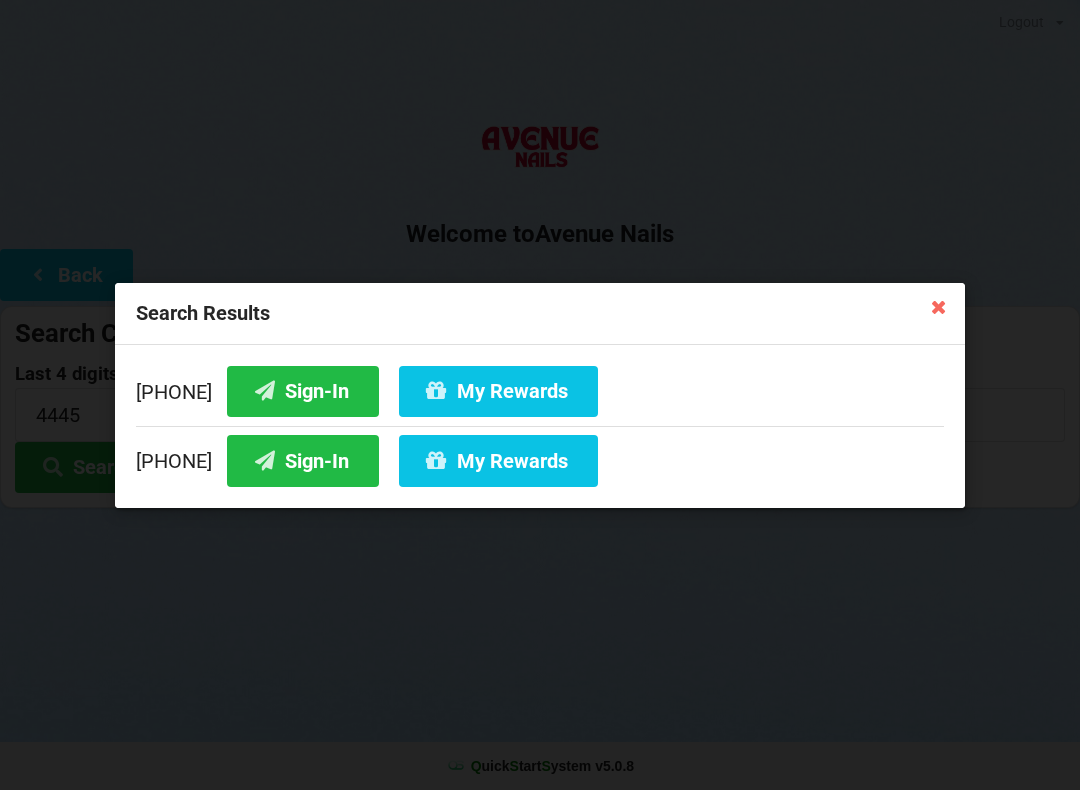 click on "Sign-In" at bounding box center (303, 460) 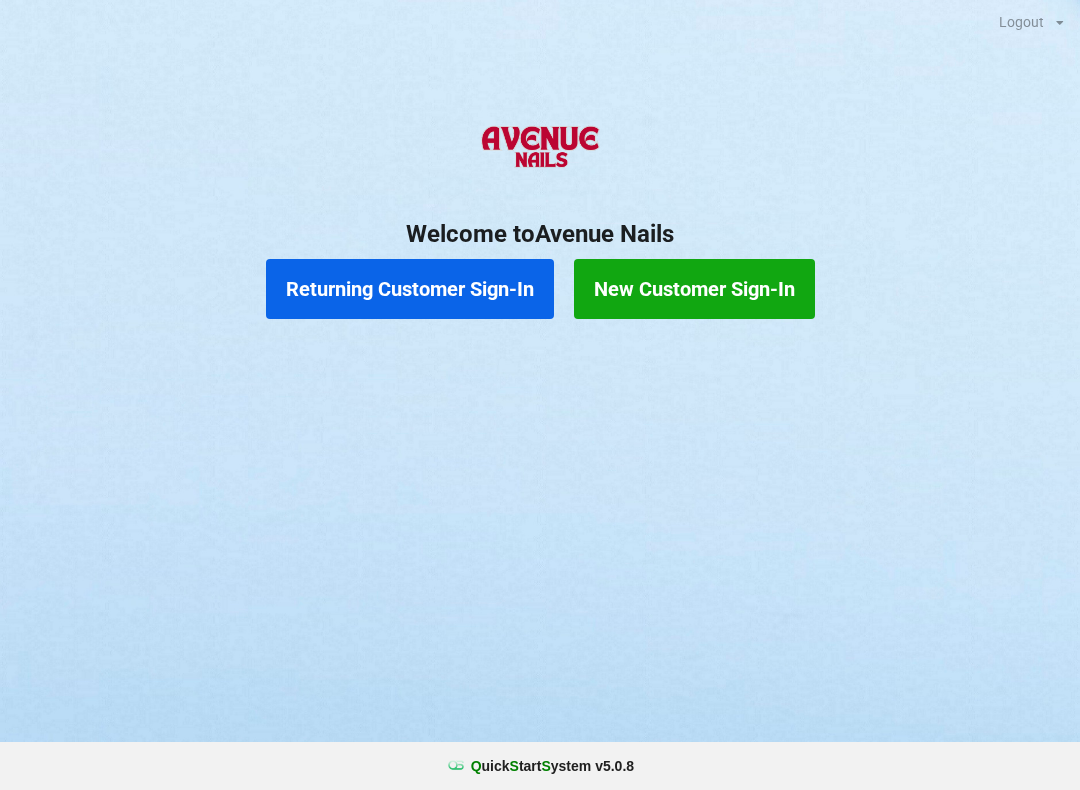 click on "New Customer Sign-In" at bounding box center [694, 289] 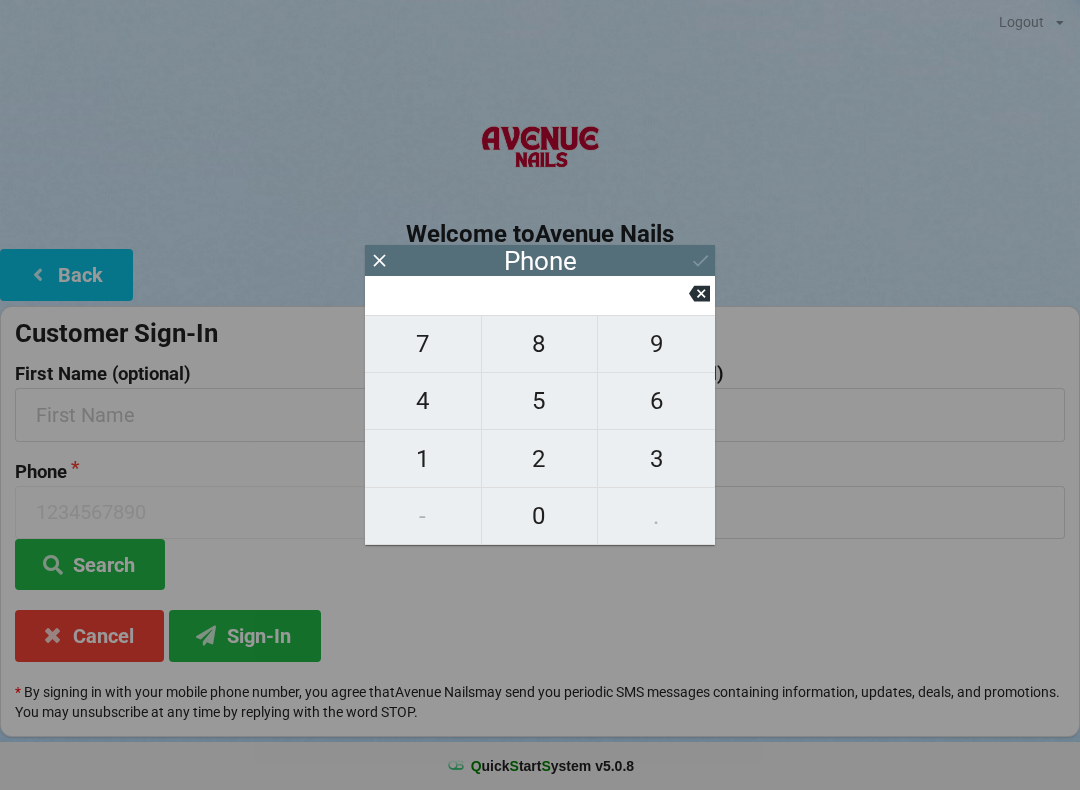 click on "4" at bounding box center (423, 401) 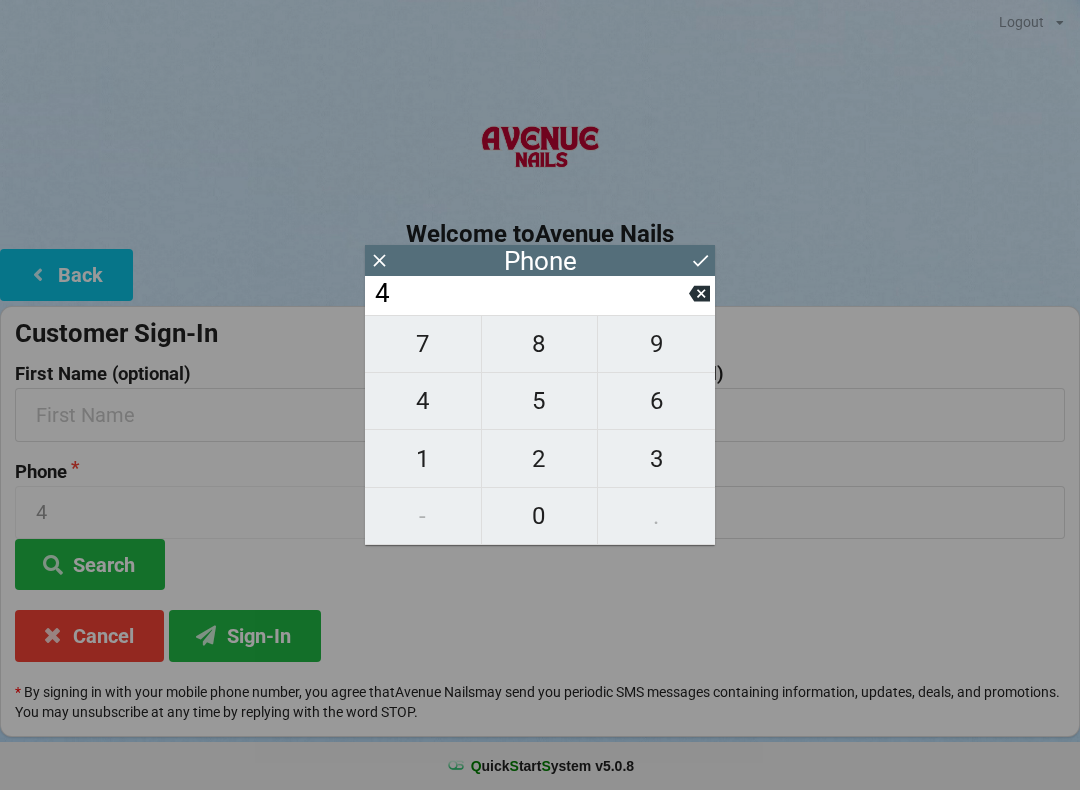 type on "4" 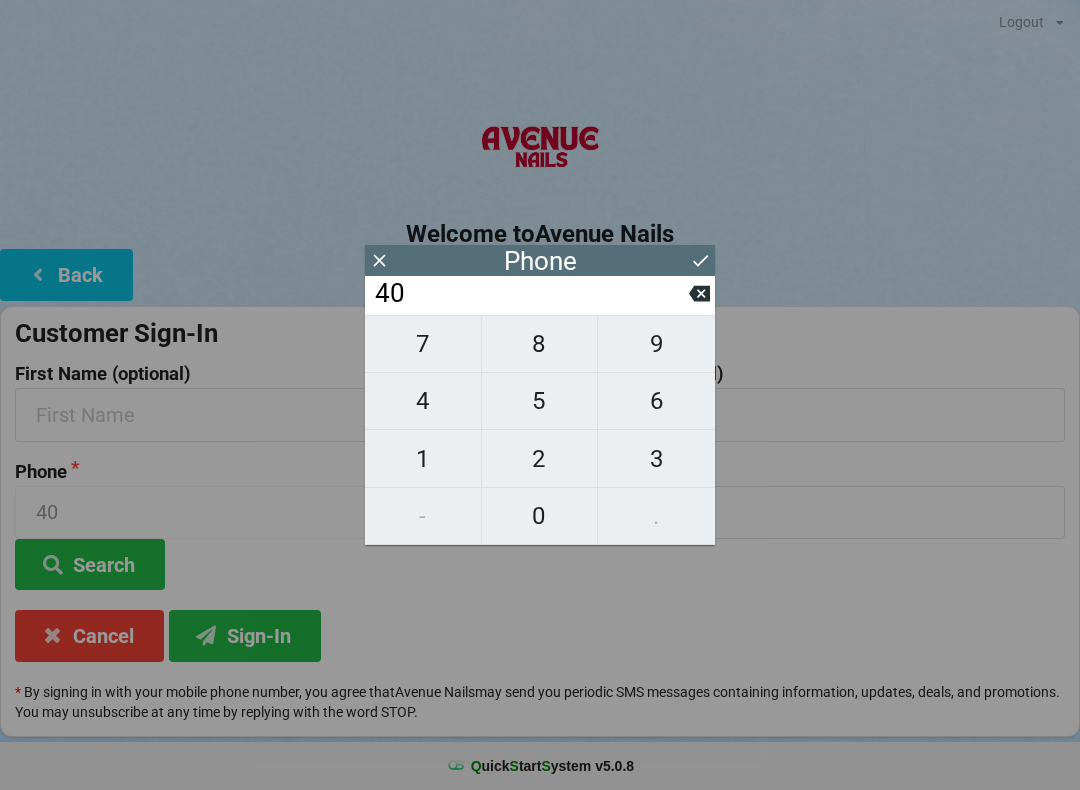 click on "7" at bounding box center (423, 344) 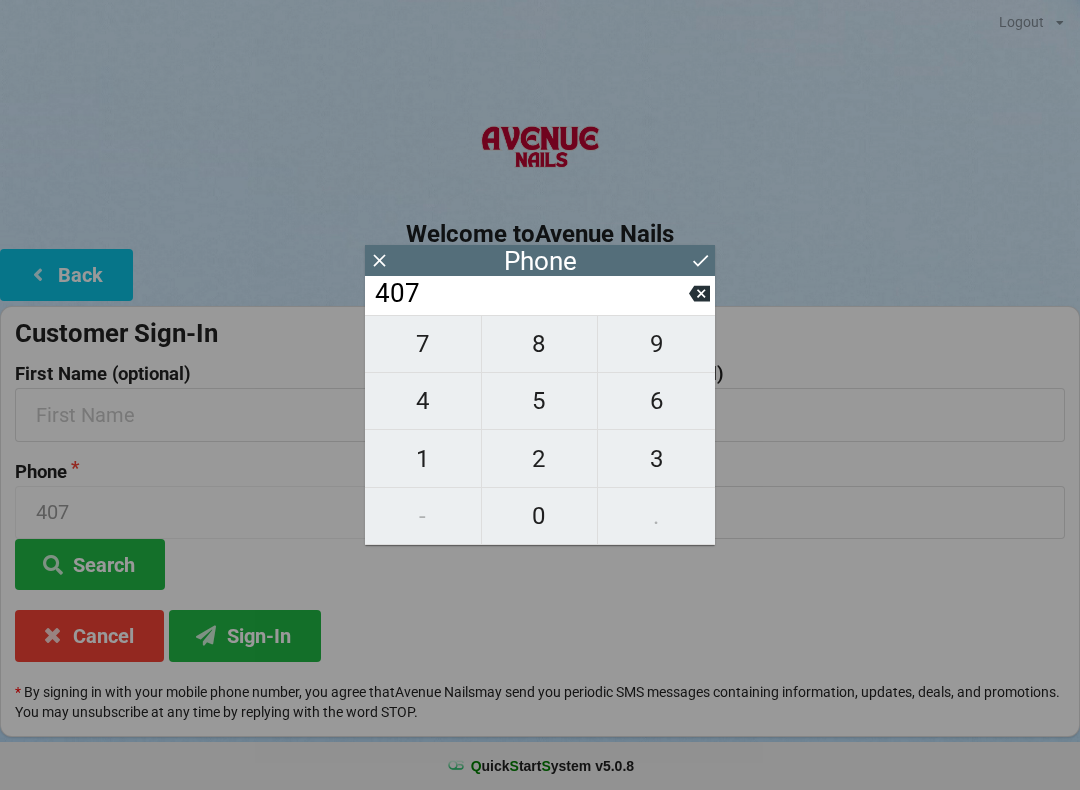 click on "9" at bounding box center (656, 344) 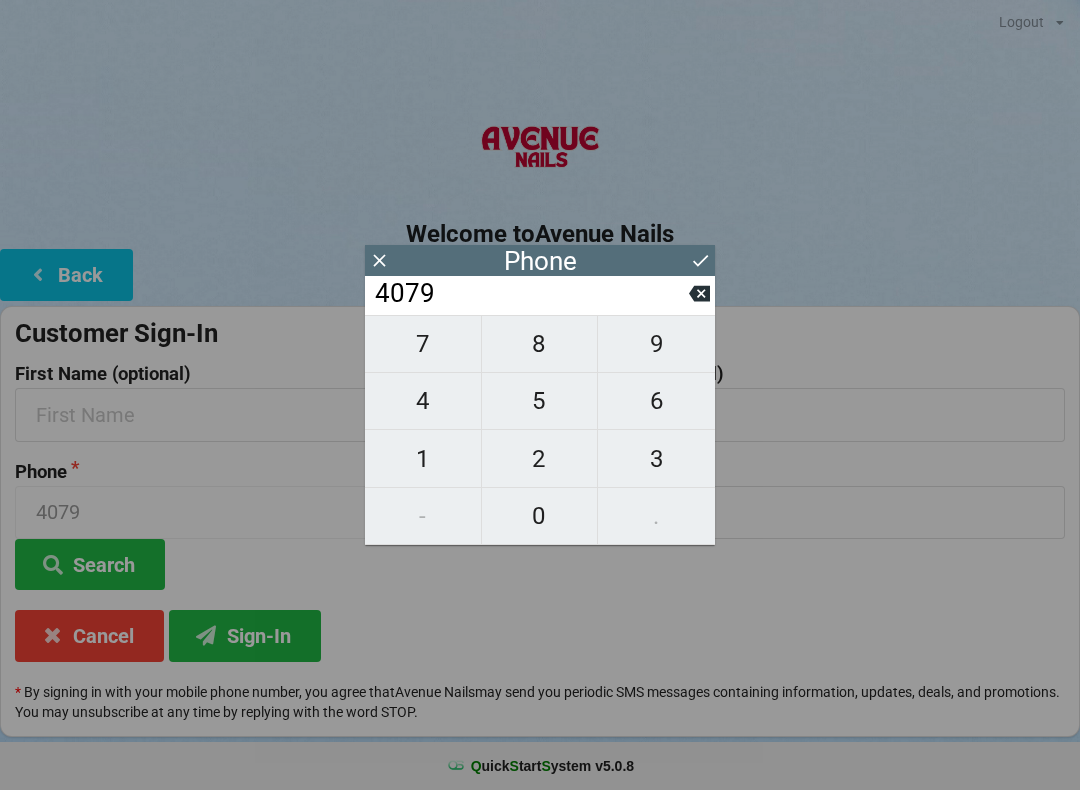 click on "2" at bounding box center [540, 459] 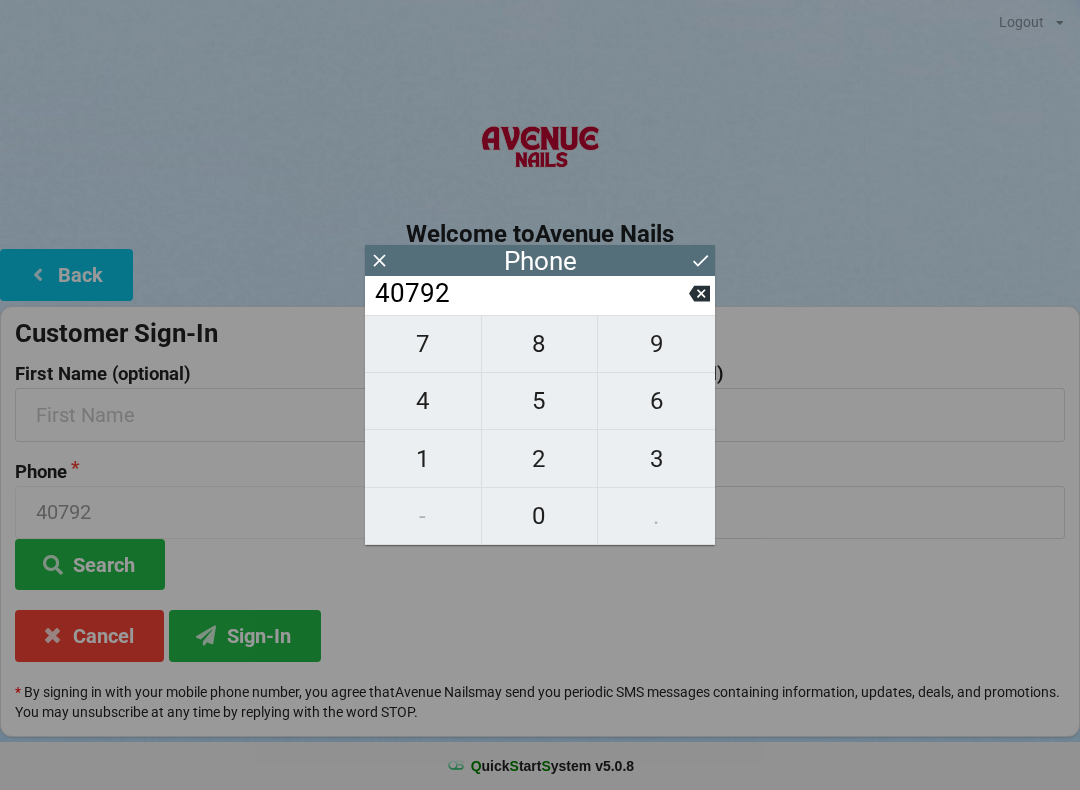 click on "3" at bounding box center (656, 459) 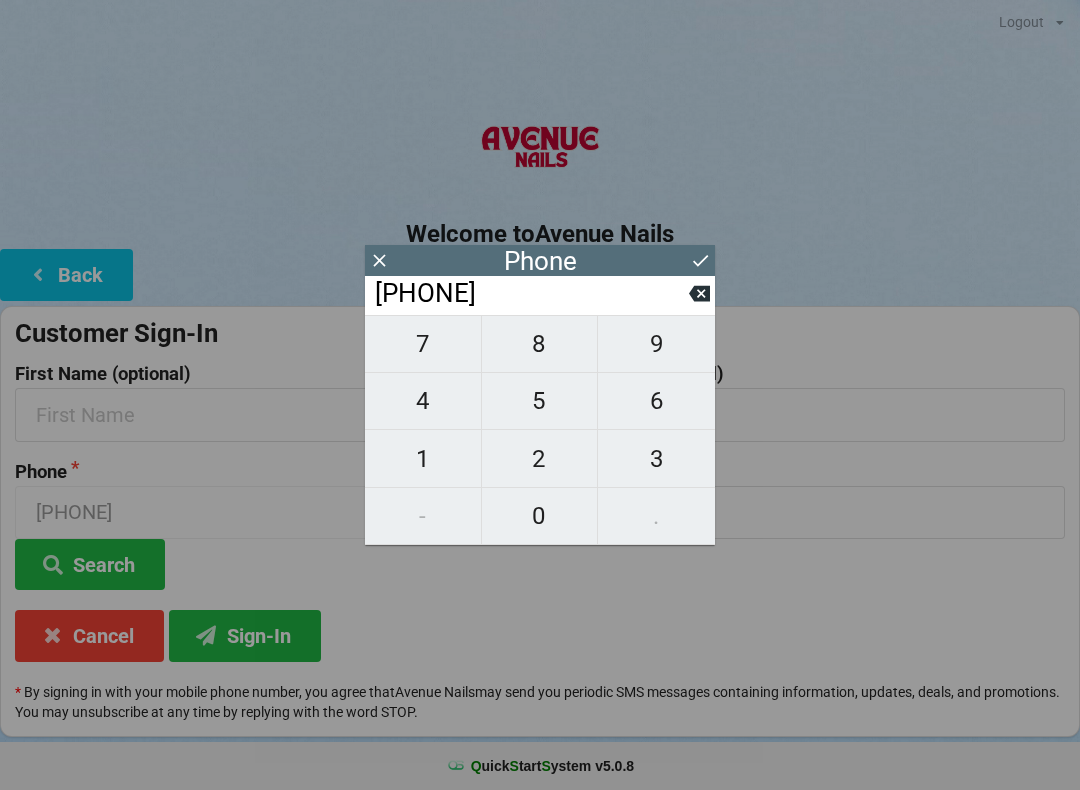 click on "7" at bounding box center [423, 344] 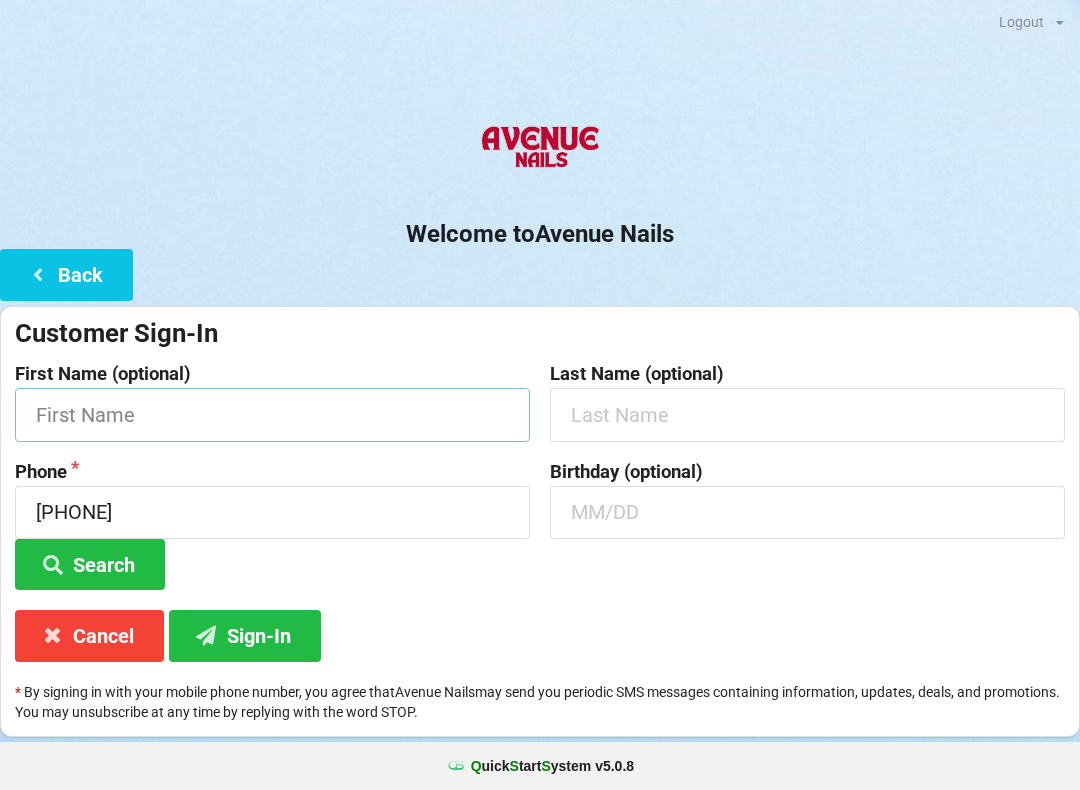 click at bounding box center [272, 414] 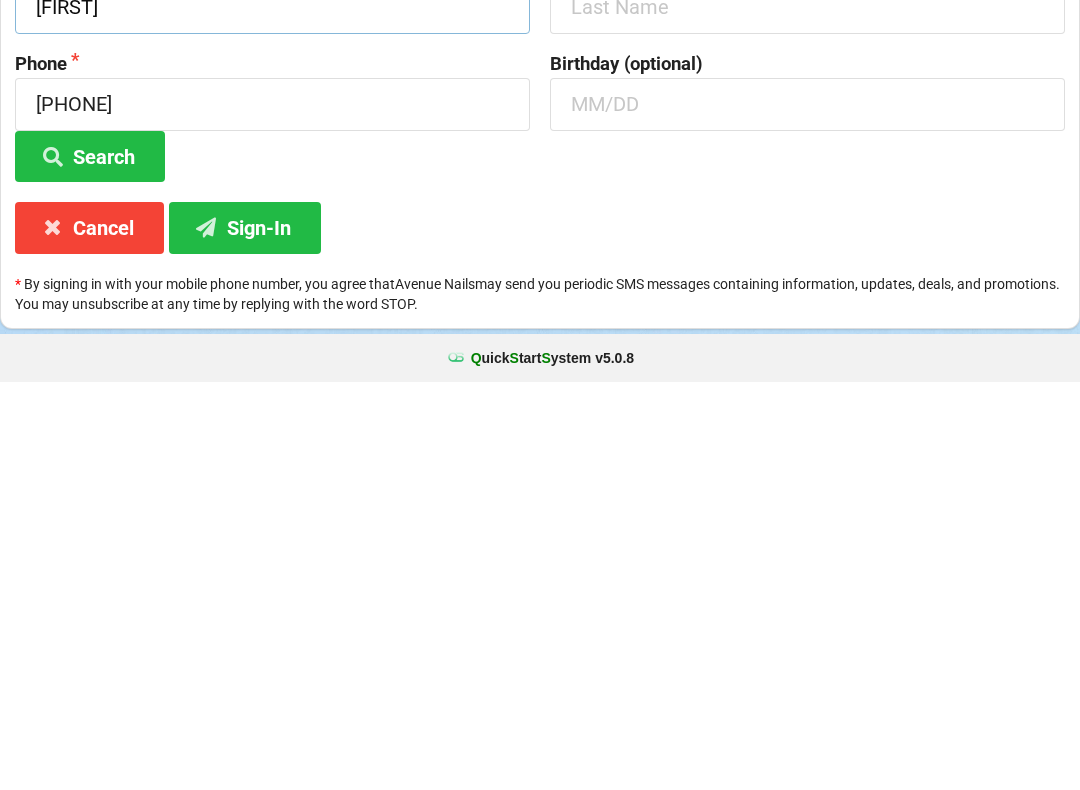 type on "[FIRST]" 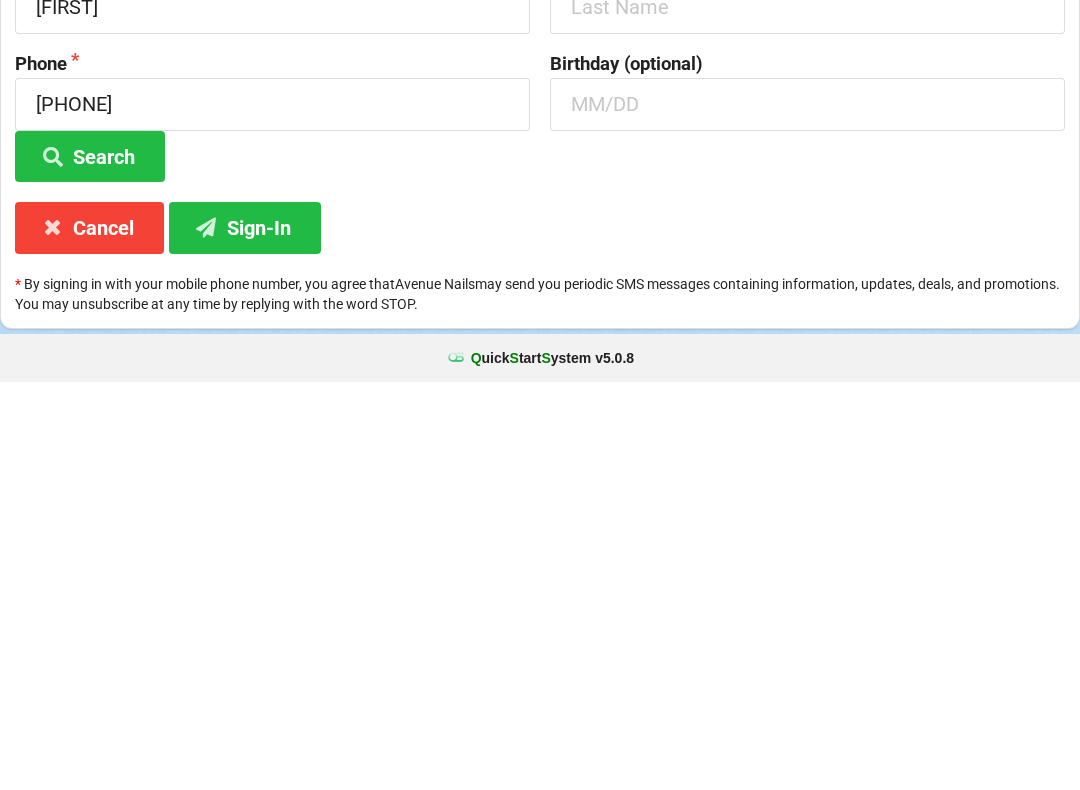 click on "Sign-In" at bounding box center (245, 635) 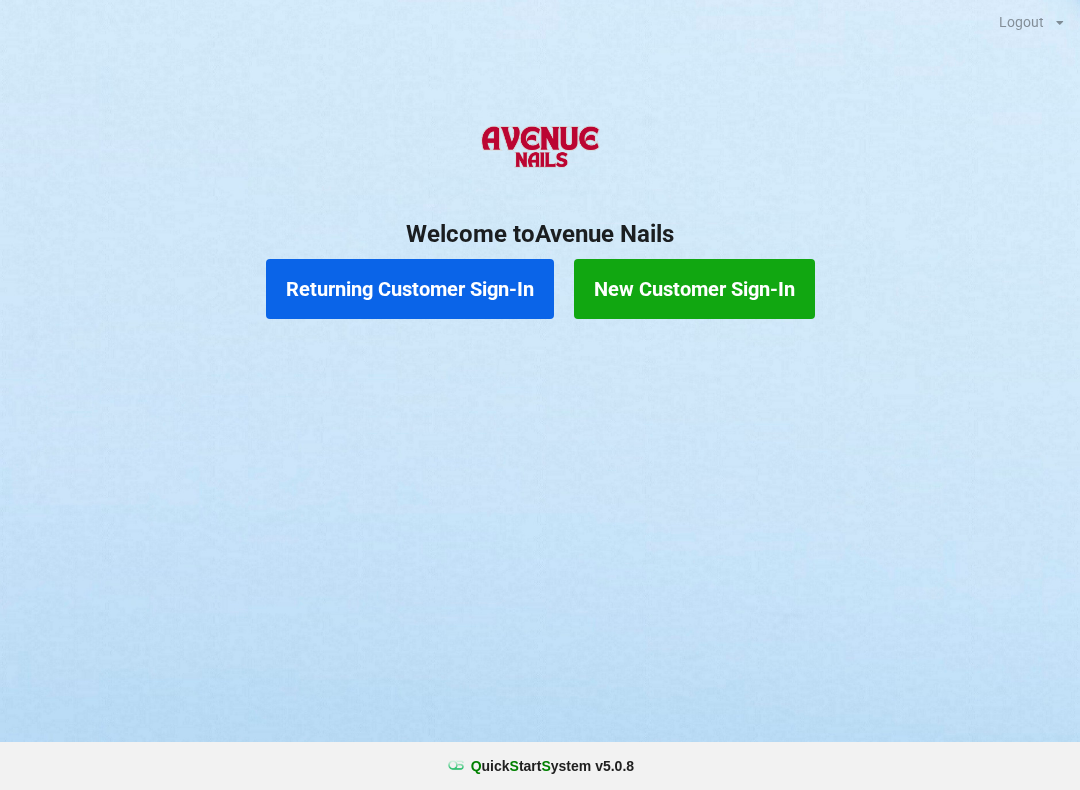 click on "Returning Customer Sign-In" at bounding box center (410, 289) 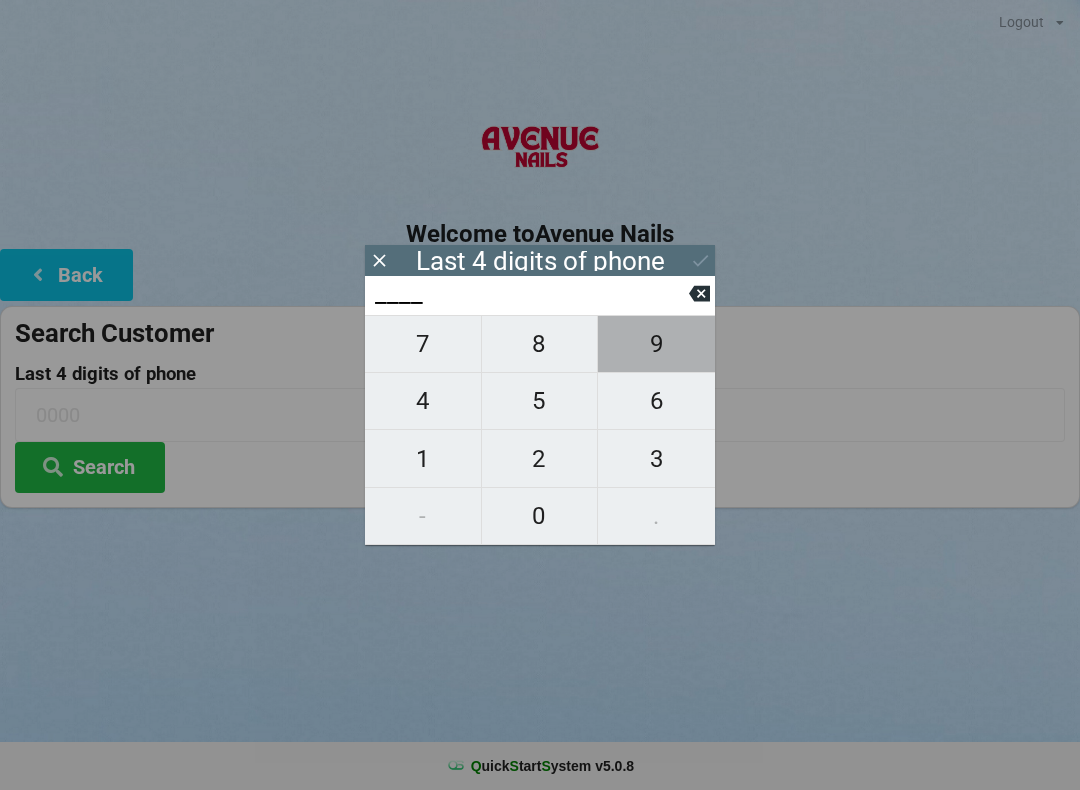 click on "9" at bounding box center [656, 344] 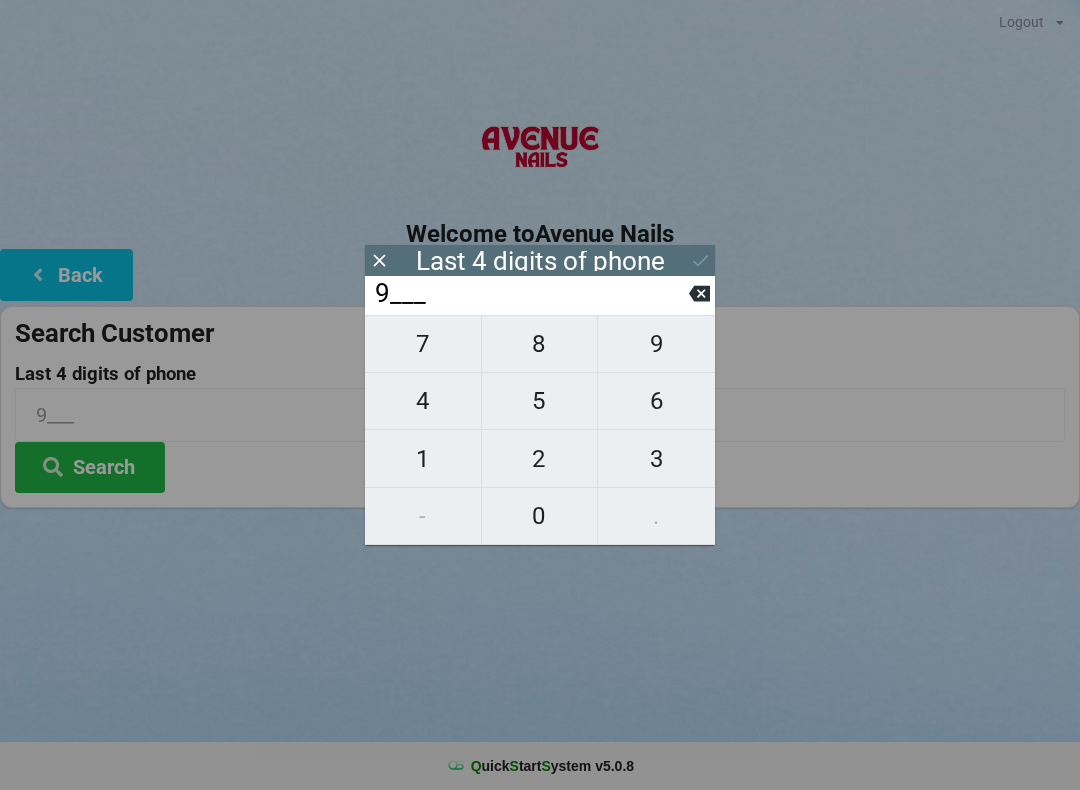 click on "8" at bounding box center [540, 344] 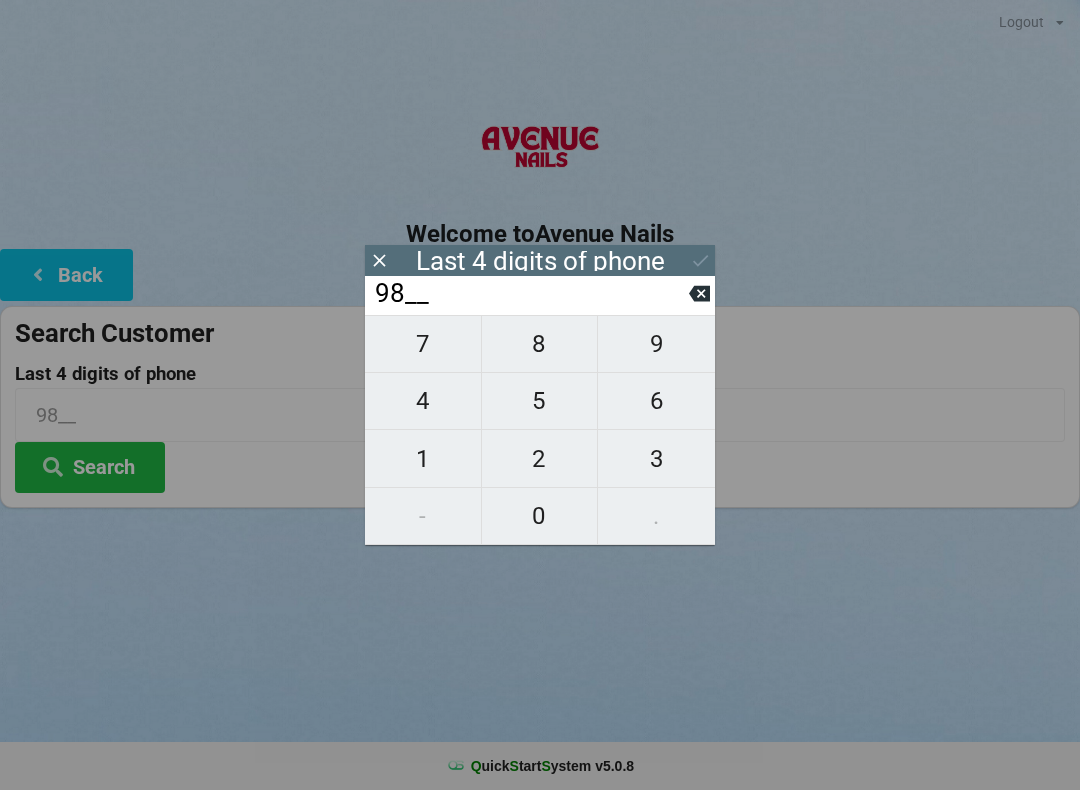 click on "5" at bounding box center (540, 401) 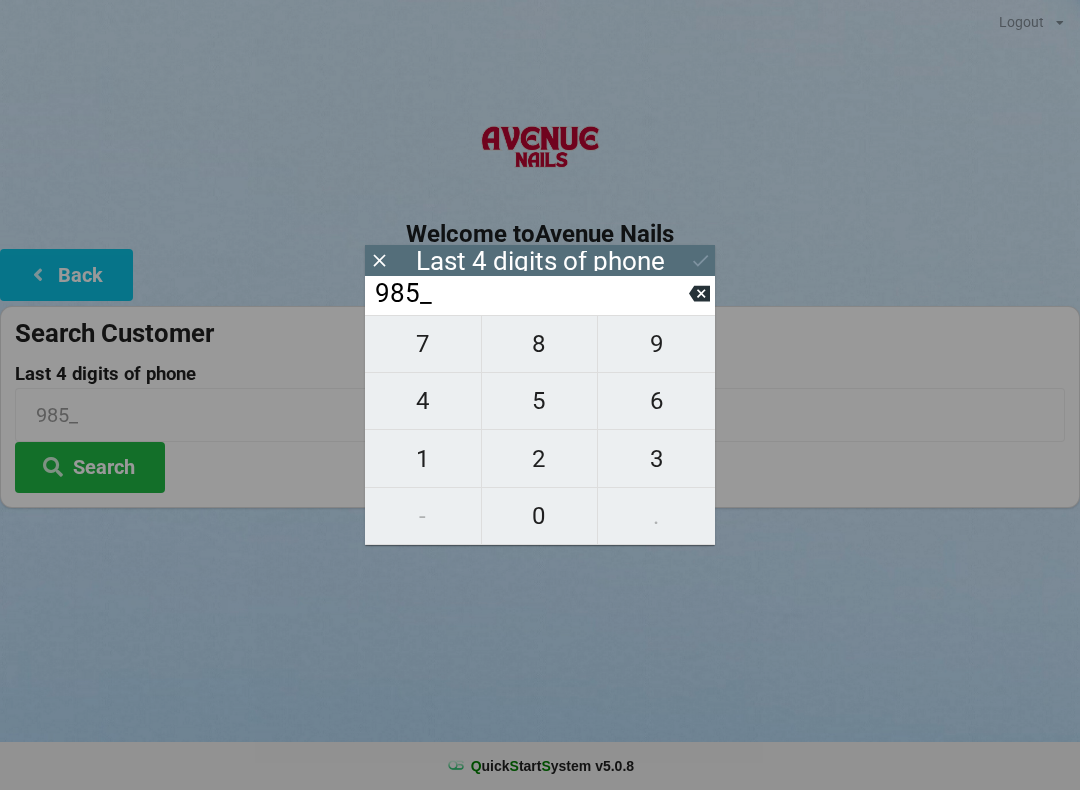 click on "1" at bounding box center (423, 459) 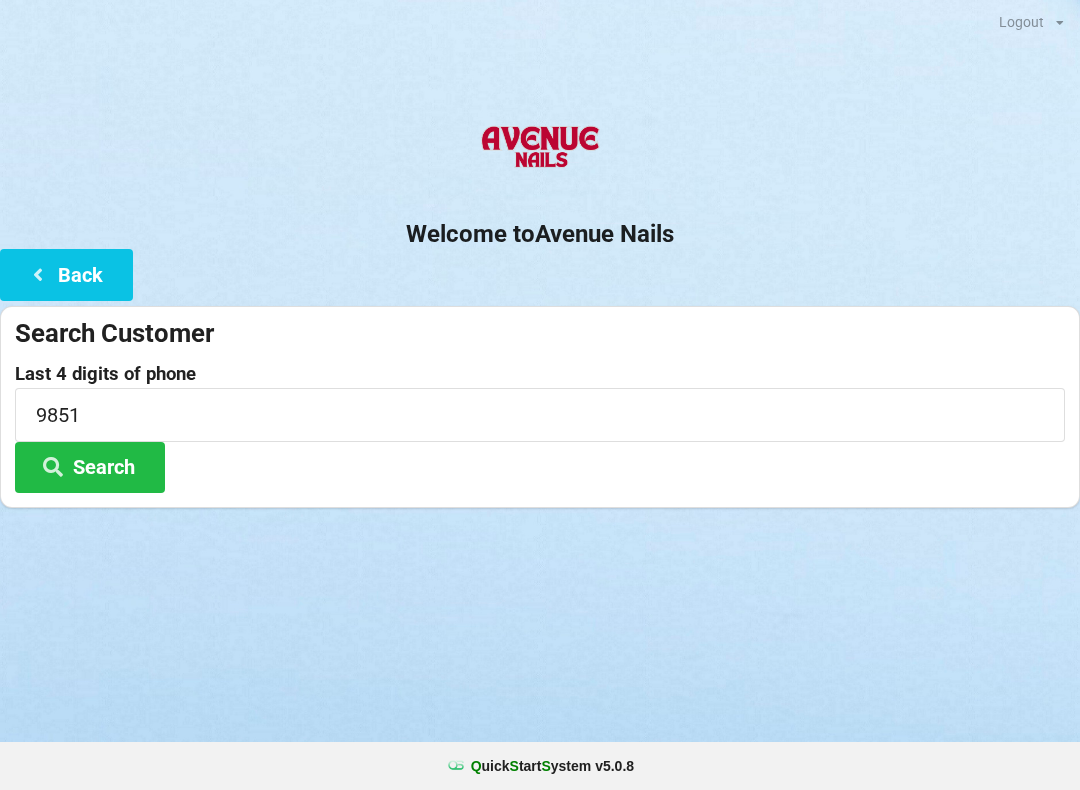 click on "Search" at bounding box center [90, 467] 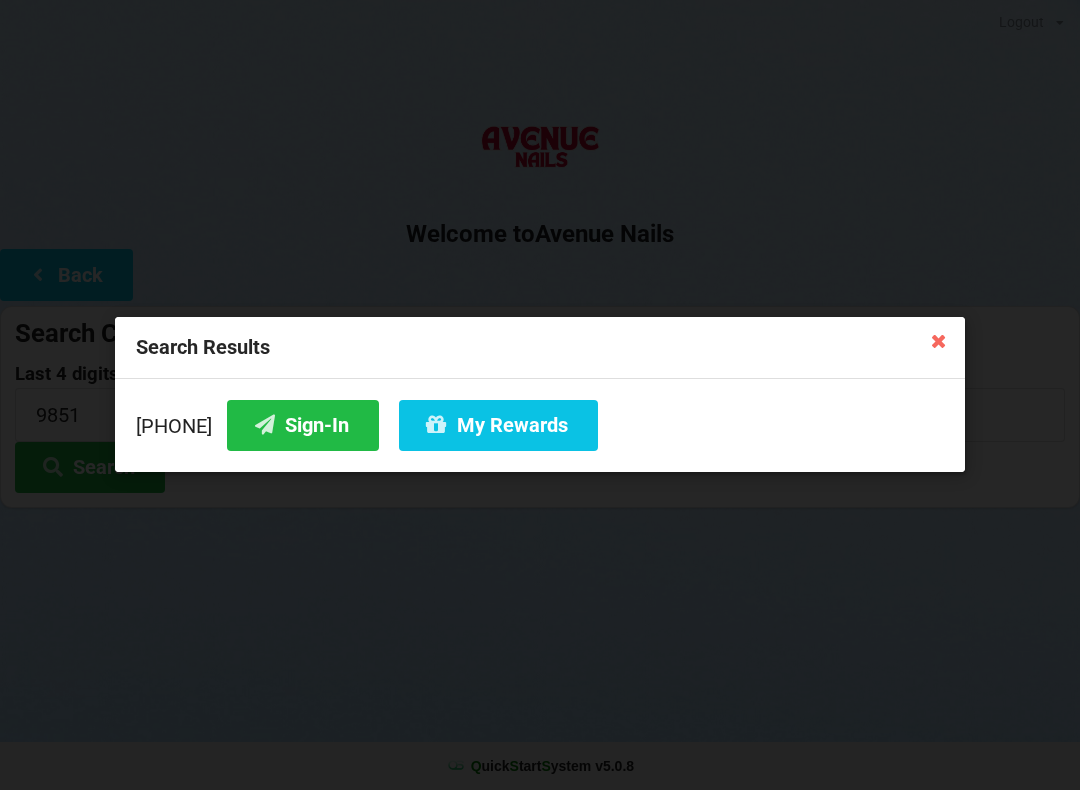 click on "Sign-In" at bounding box center (303, 425) 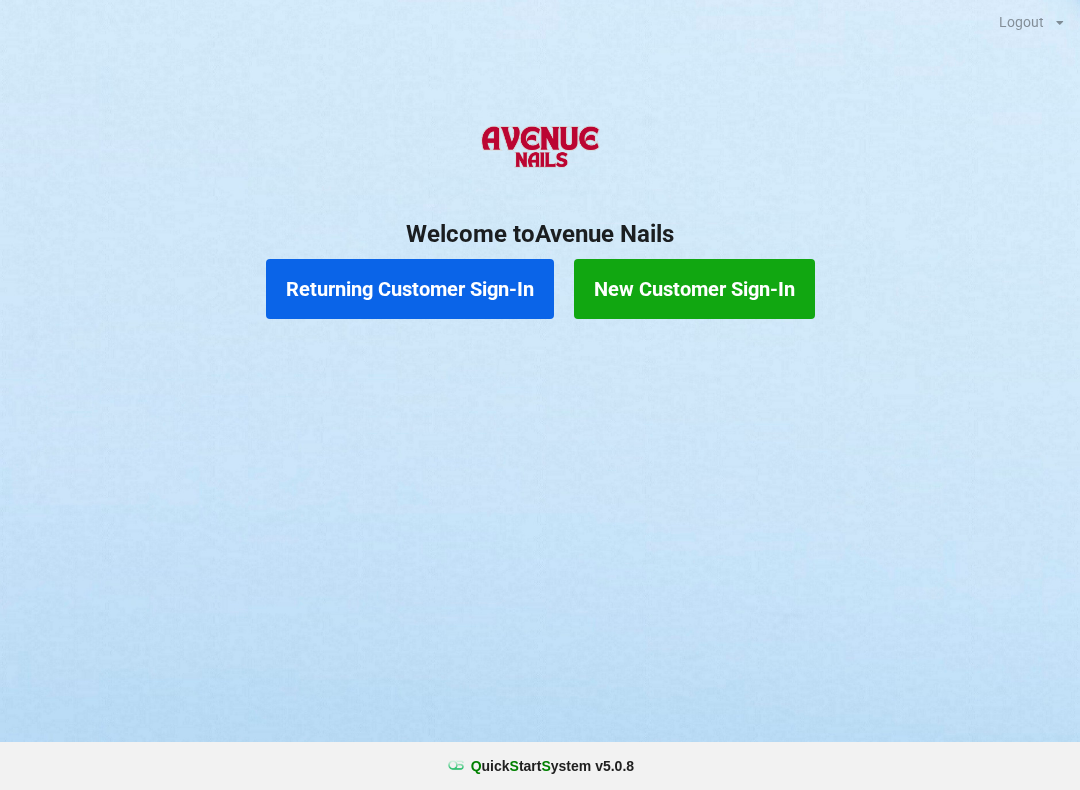 click on "Returning Customer Sign-In" at bounding box center (410, 289) 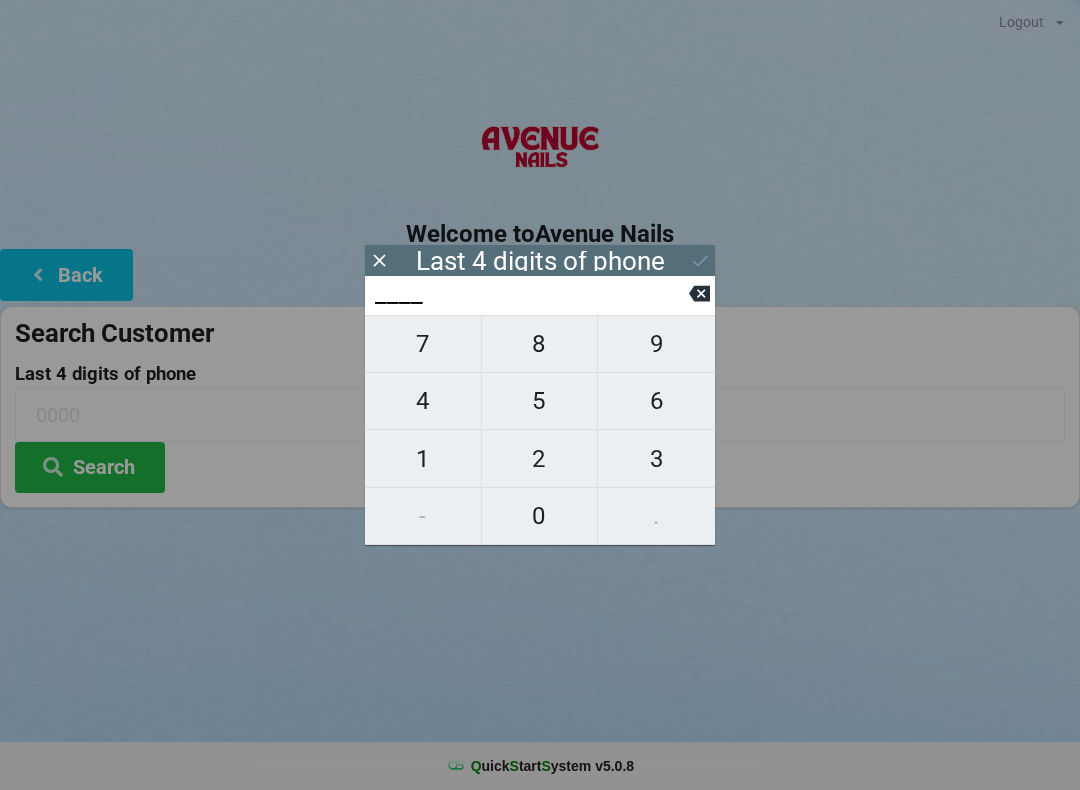 click on "4" at bounding box center (423, 401) 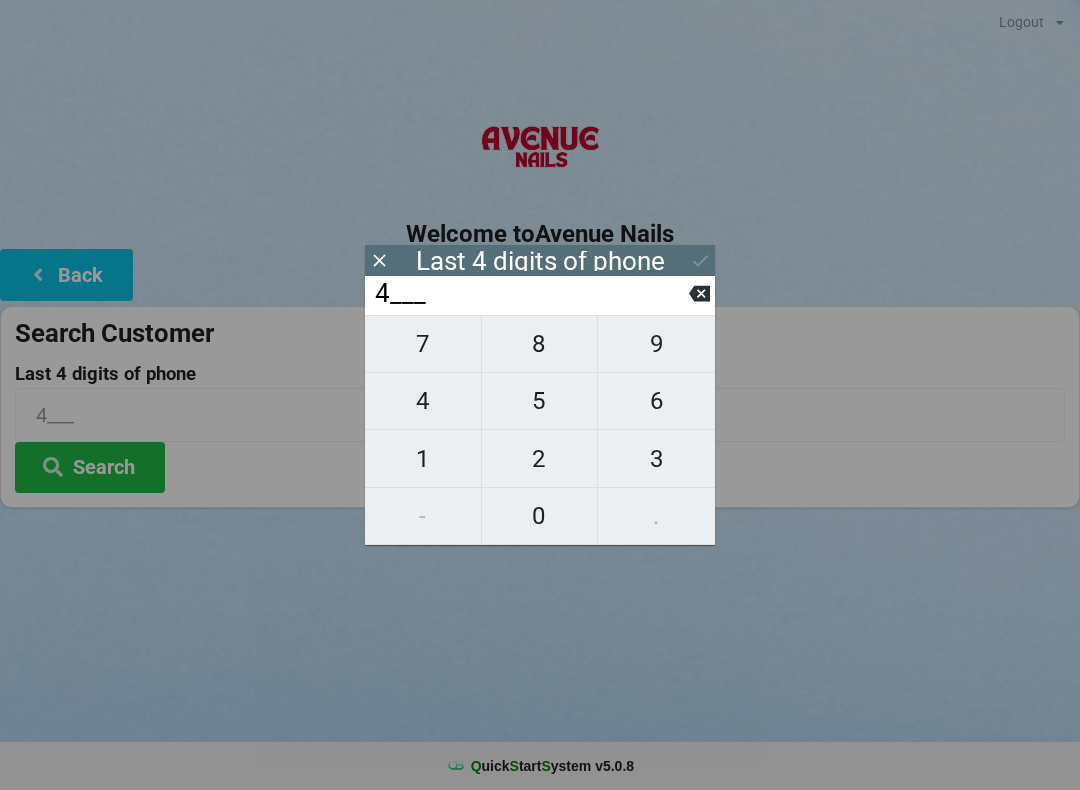 click on "9" at bounding box center [656, 344] 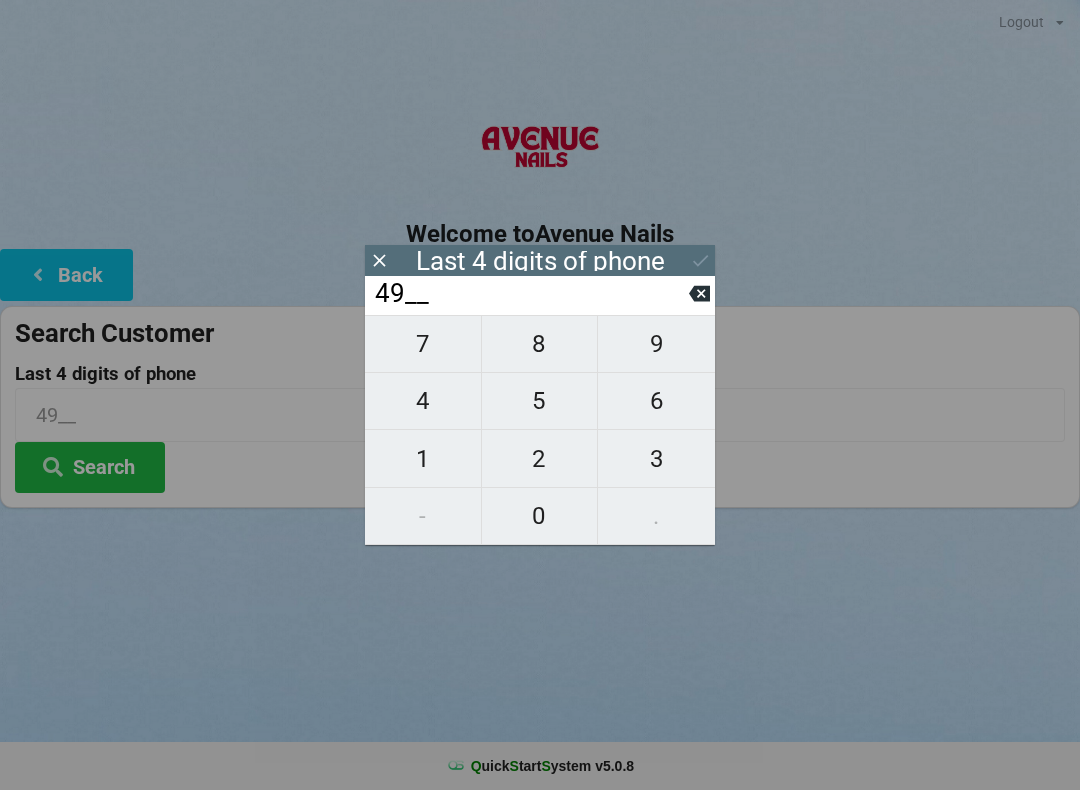 click on "7" at bounding box center [423, 344] 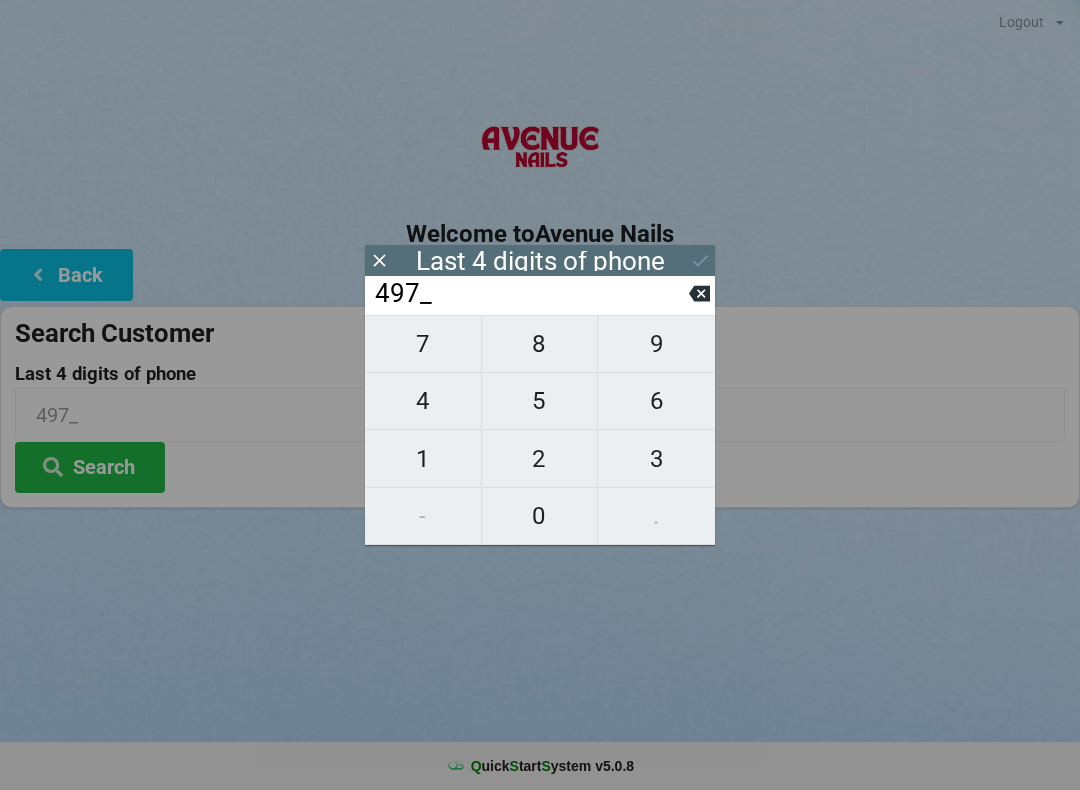 click on "3" at bounding box center [656, 459] 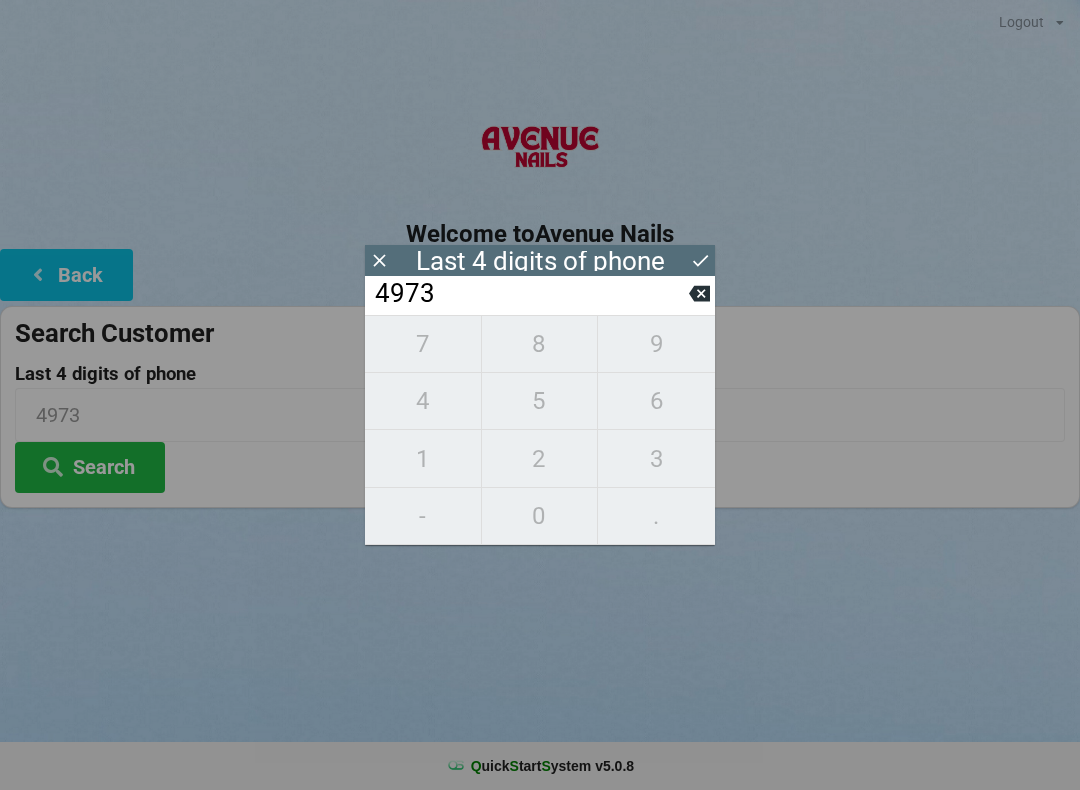click 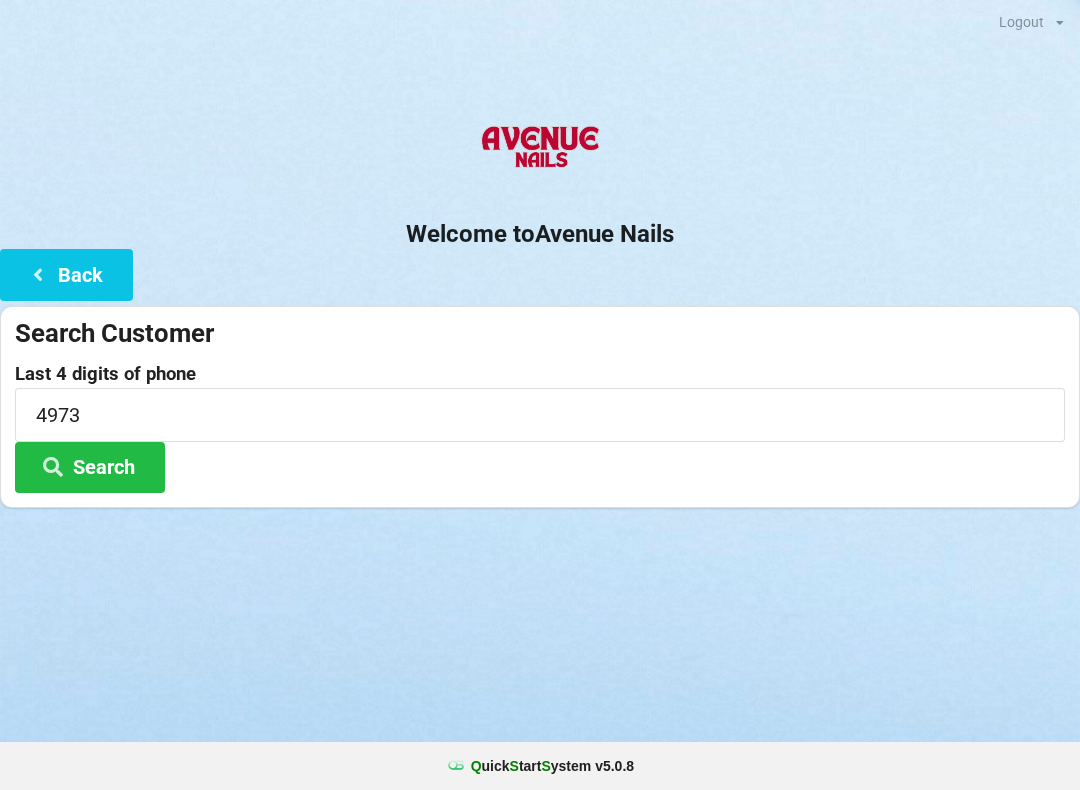 click on "Search" at bounding box center [90, 467] 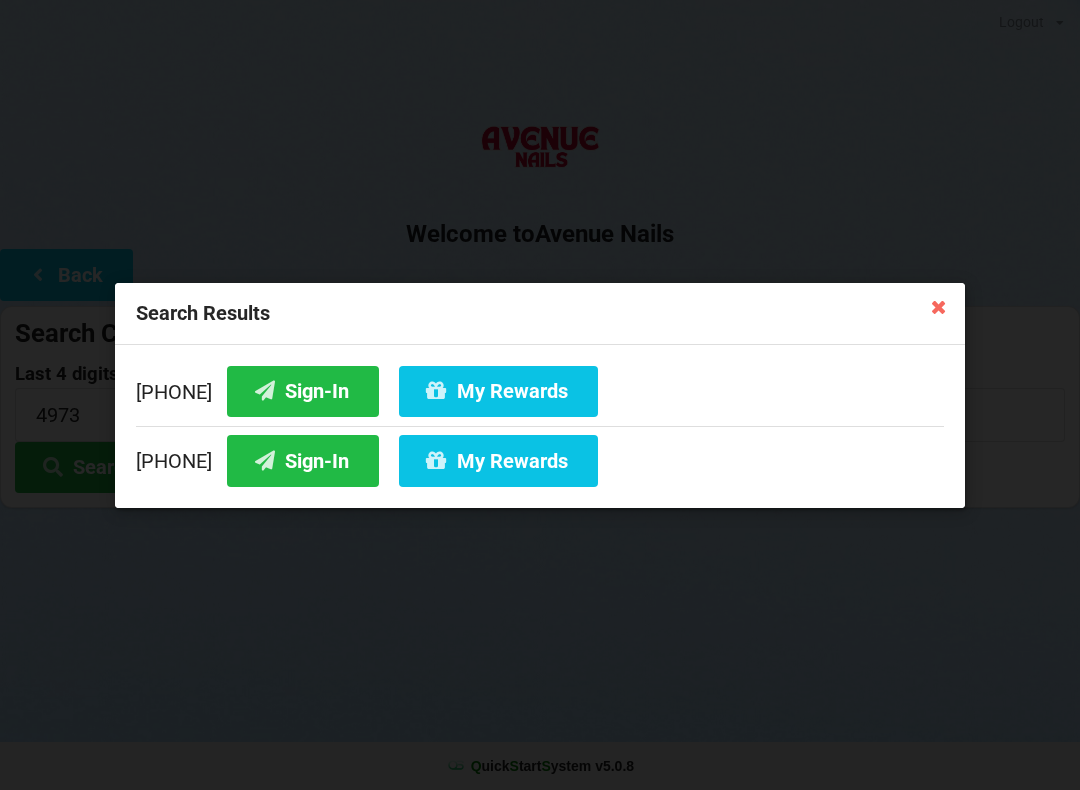 click on "Sign-In" at bounding box center (303, 390) 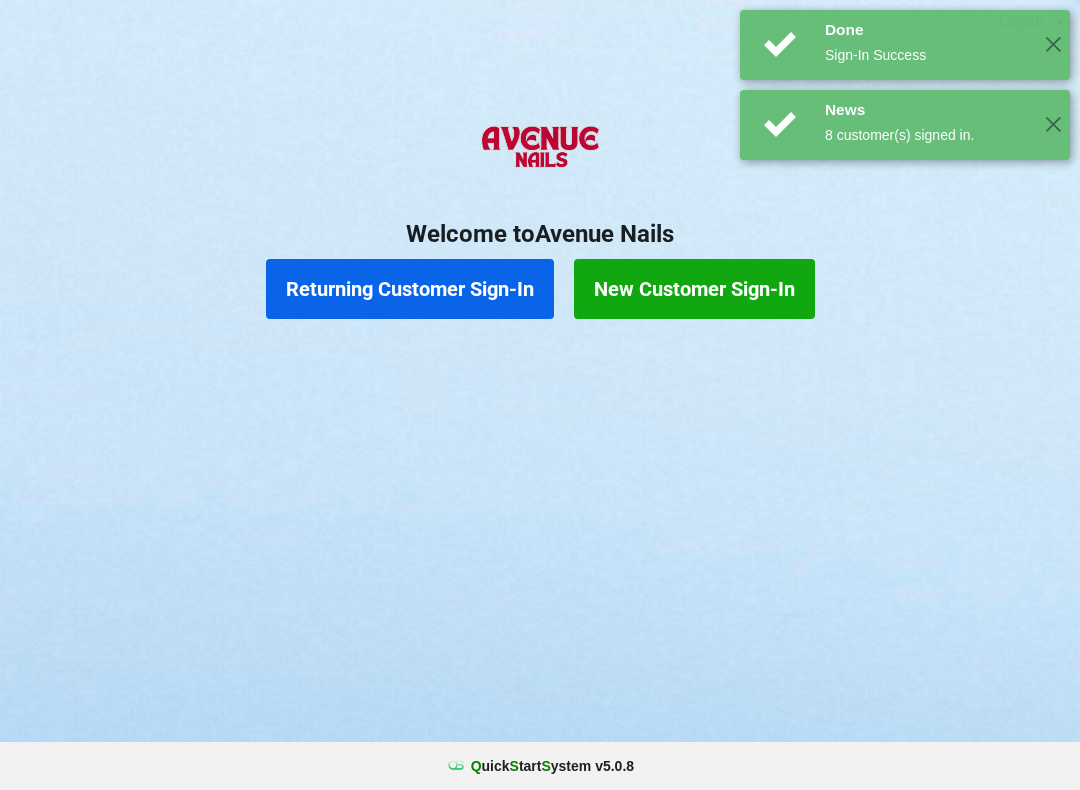 click on "News 8 customer(s) signed in." at bounding box center (927, 122) 